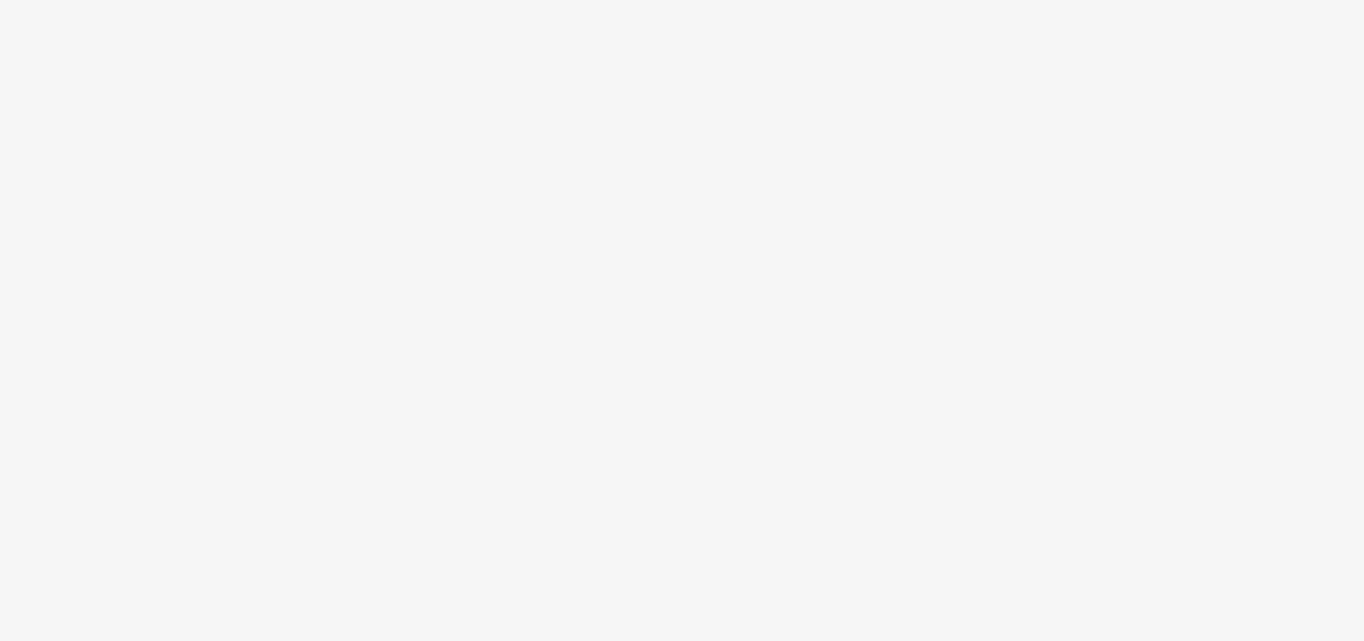 scroll, scrollTop: 0, scrollLeft: 0, axis: both 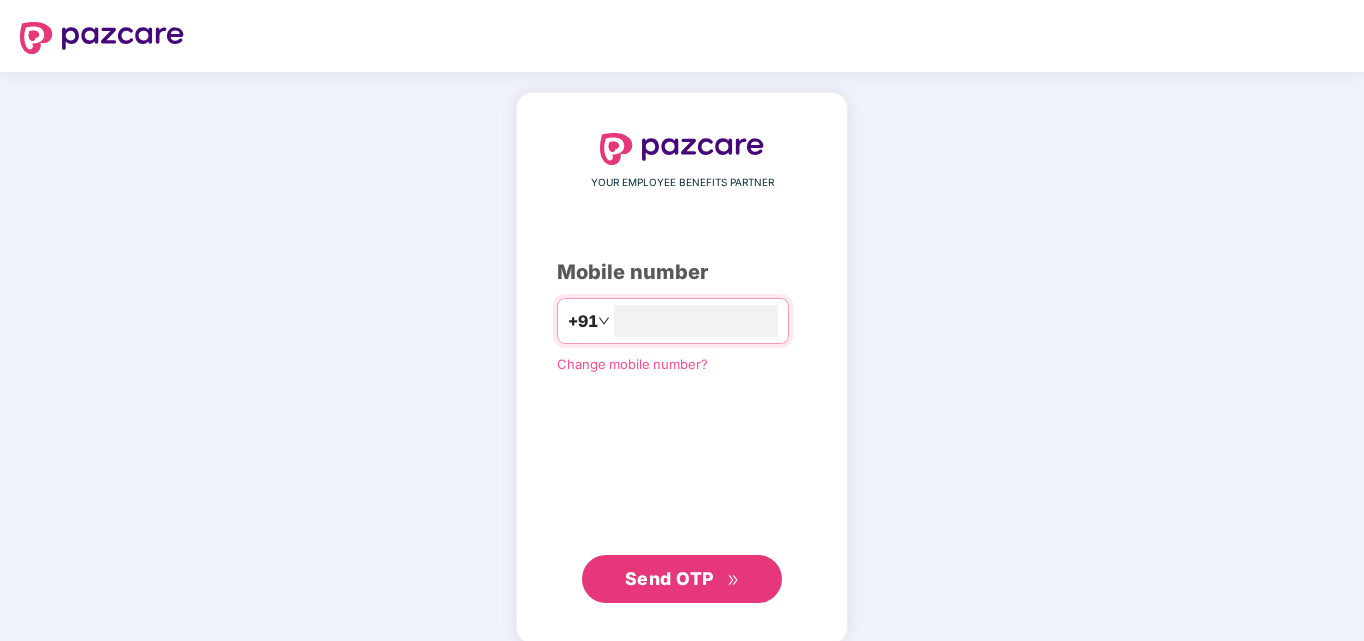 type on "**********" 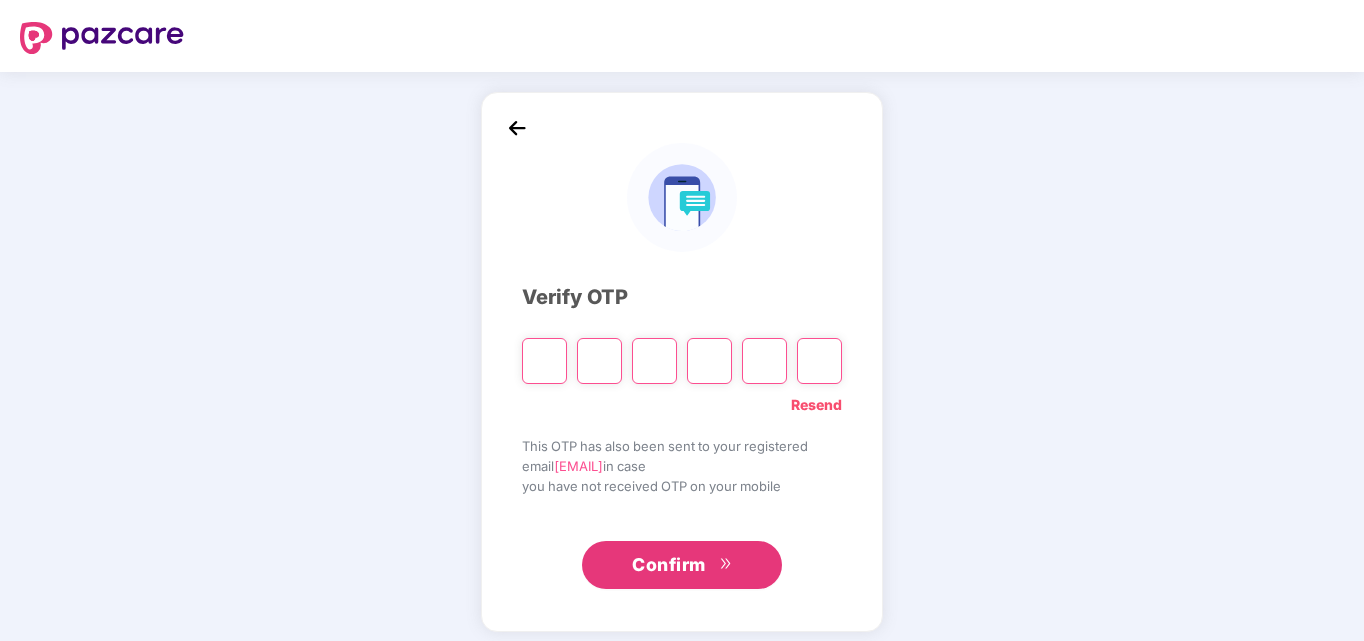 type on "*" 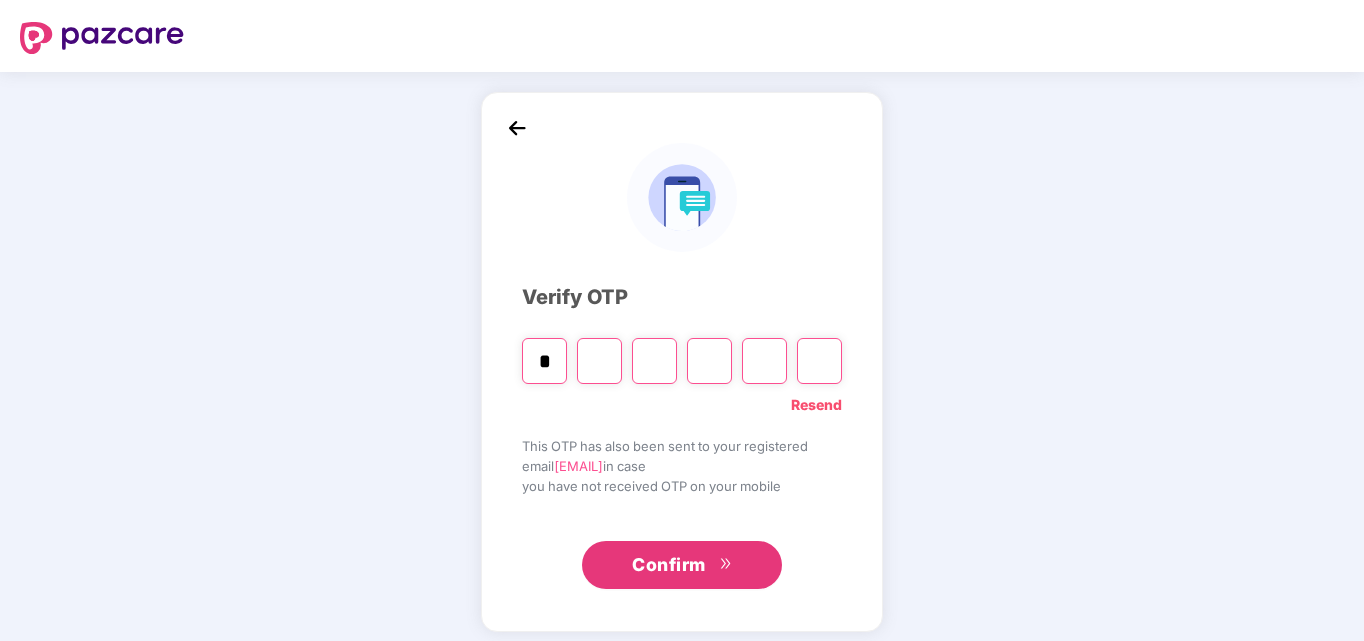 type on "*" 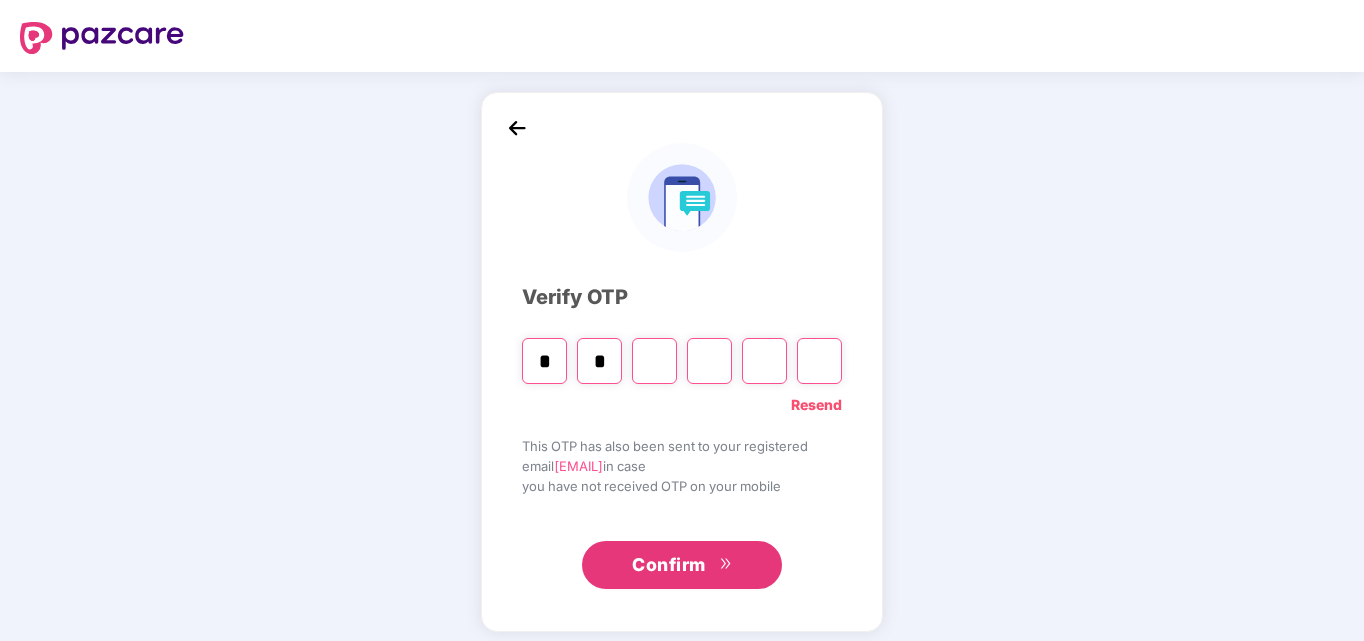 type on "*" 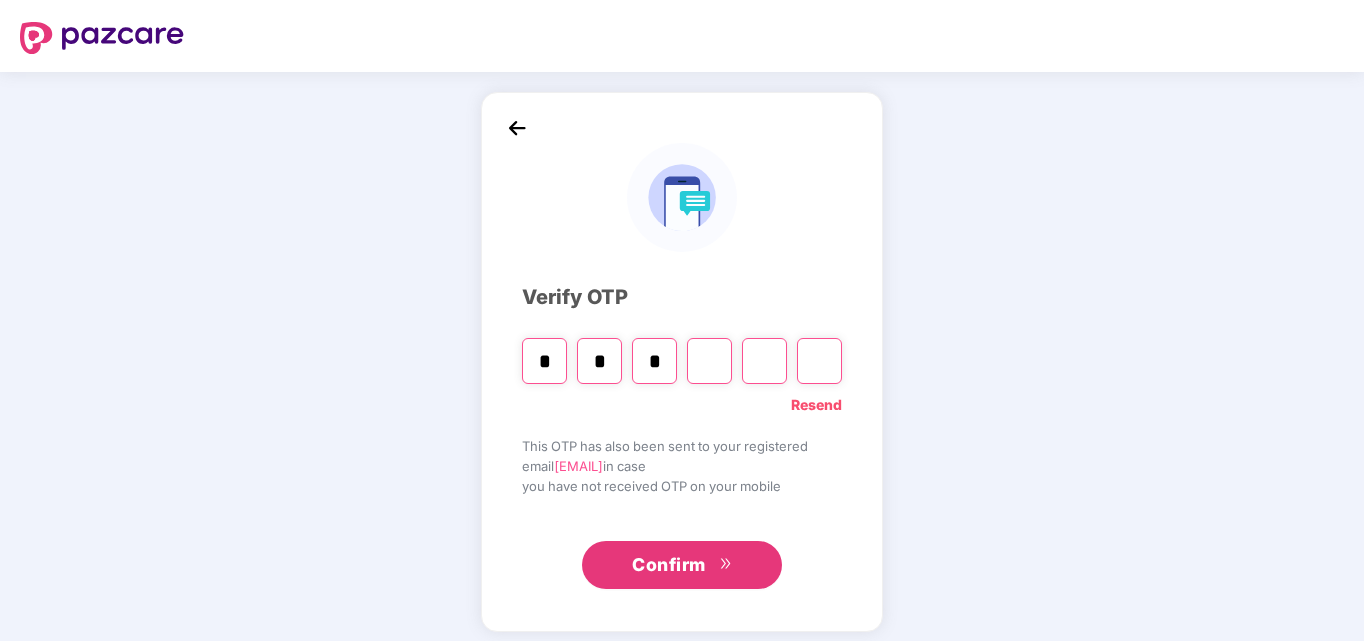type on "*" 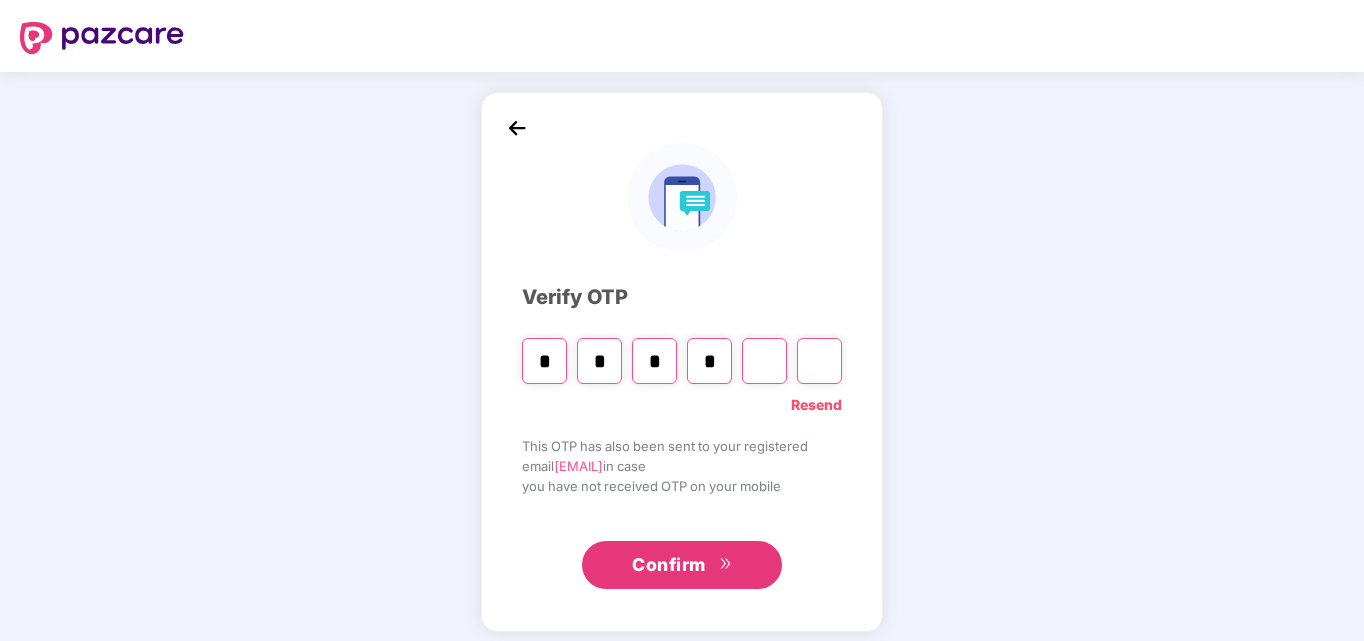 type on "*" 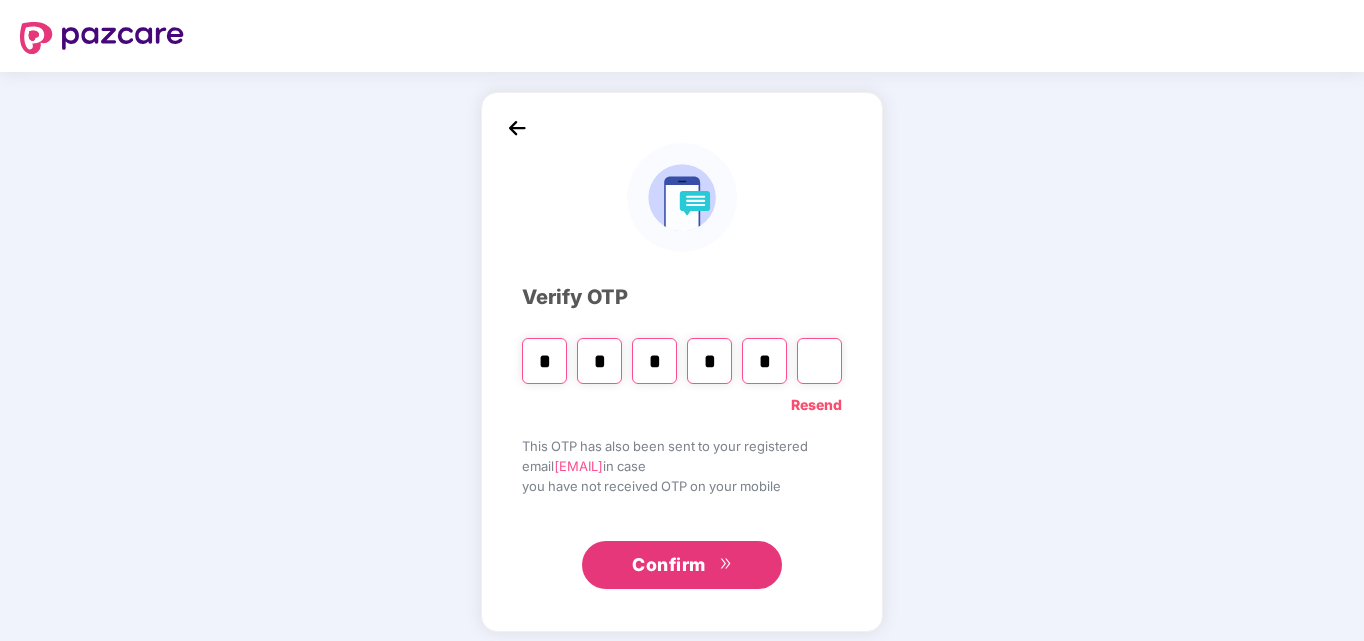 type on "*" 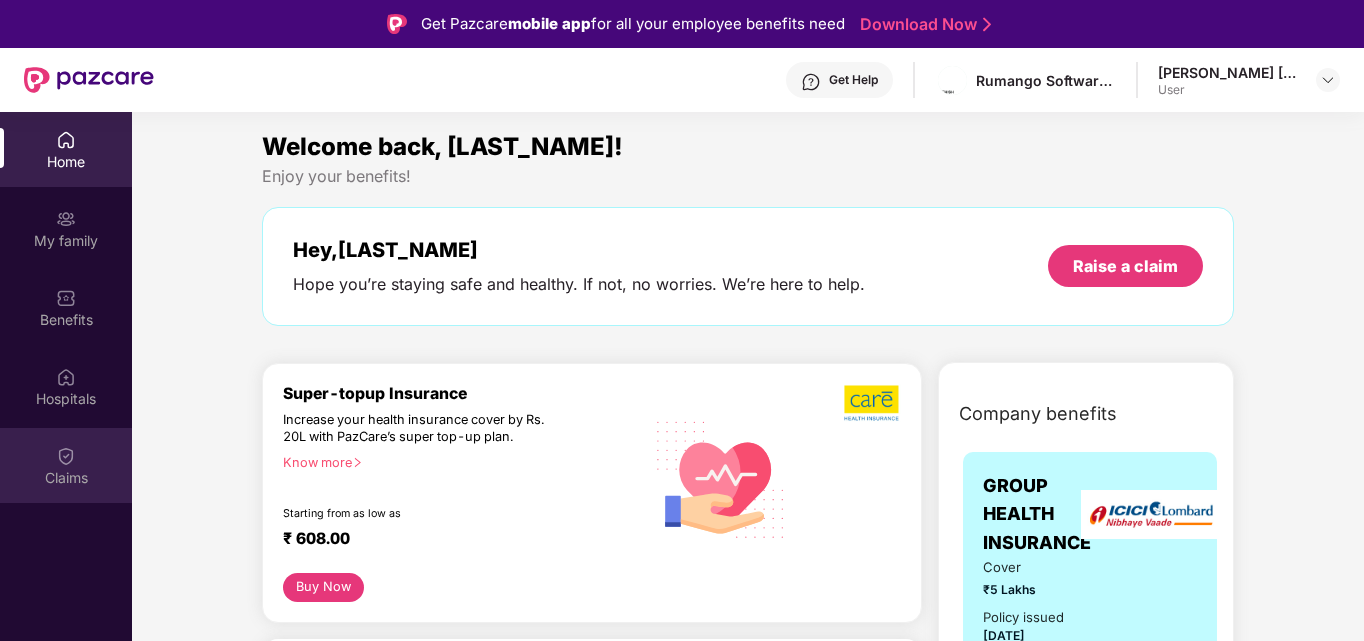 click at bounding box center [66, 456] 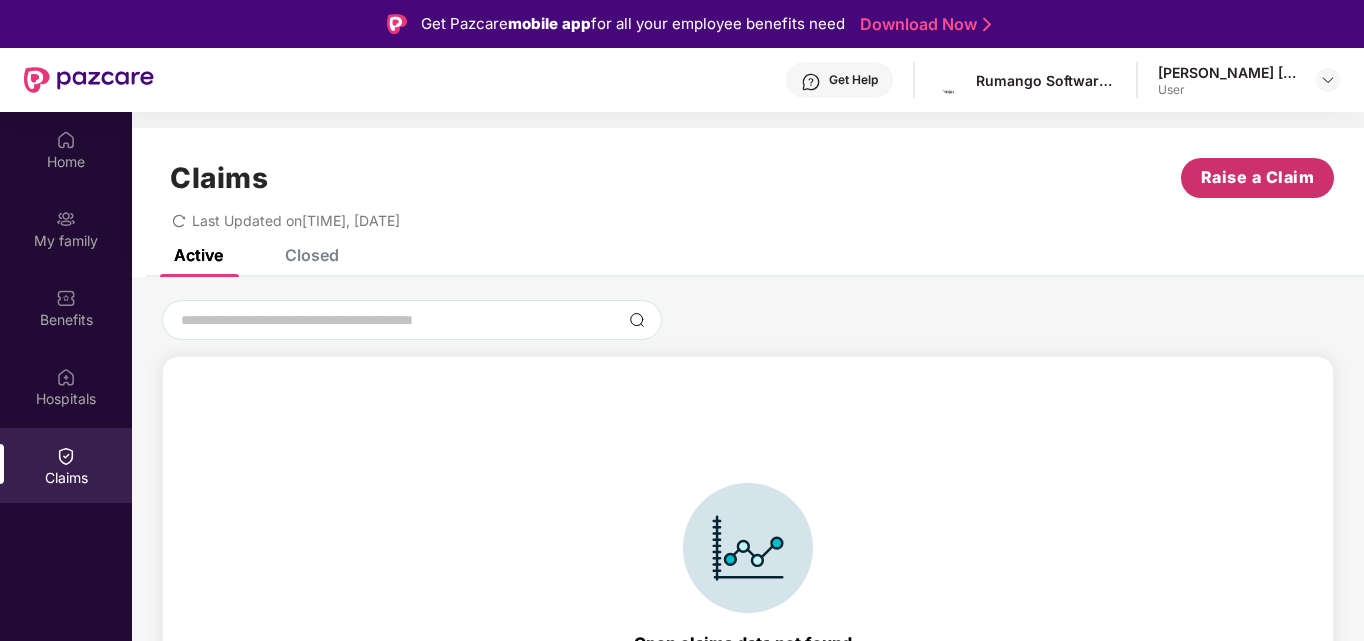 click on "Raise a Claim" at bounding box center (1258, 177) 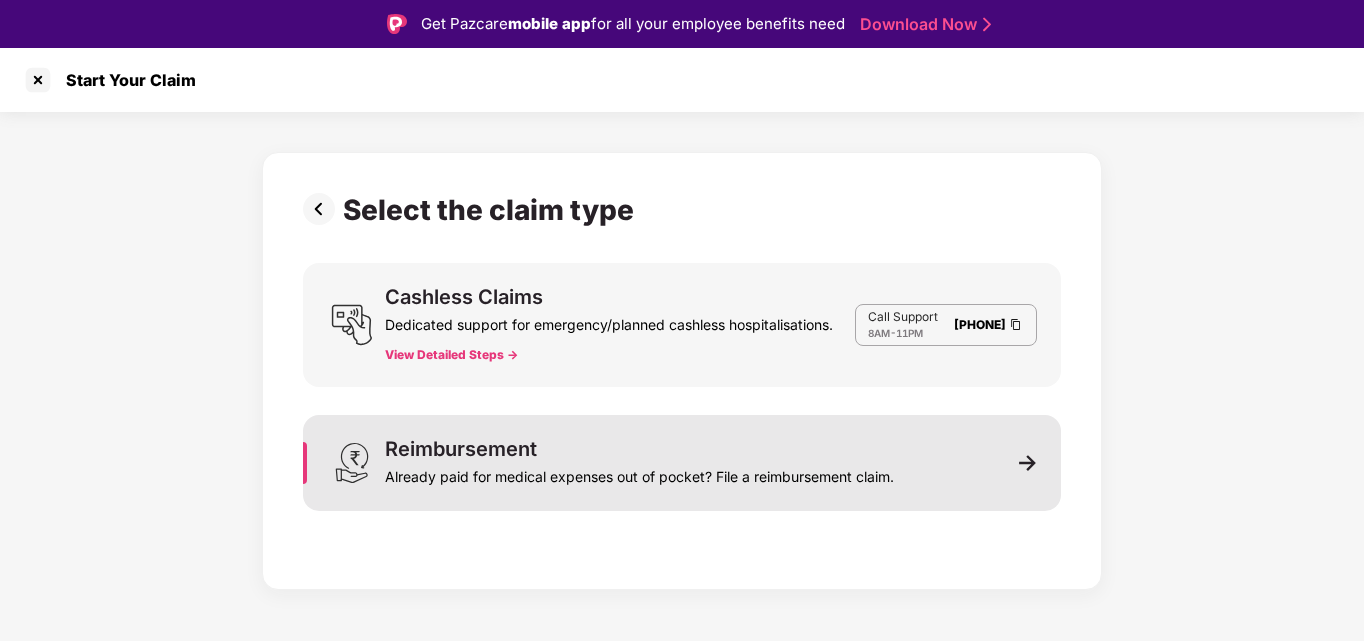 click on "Reimbursement Already paid for medical expenses out of pocket? File a reimbursement claim." at bounding box center (639, 463) 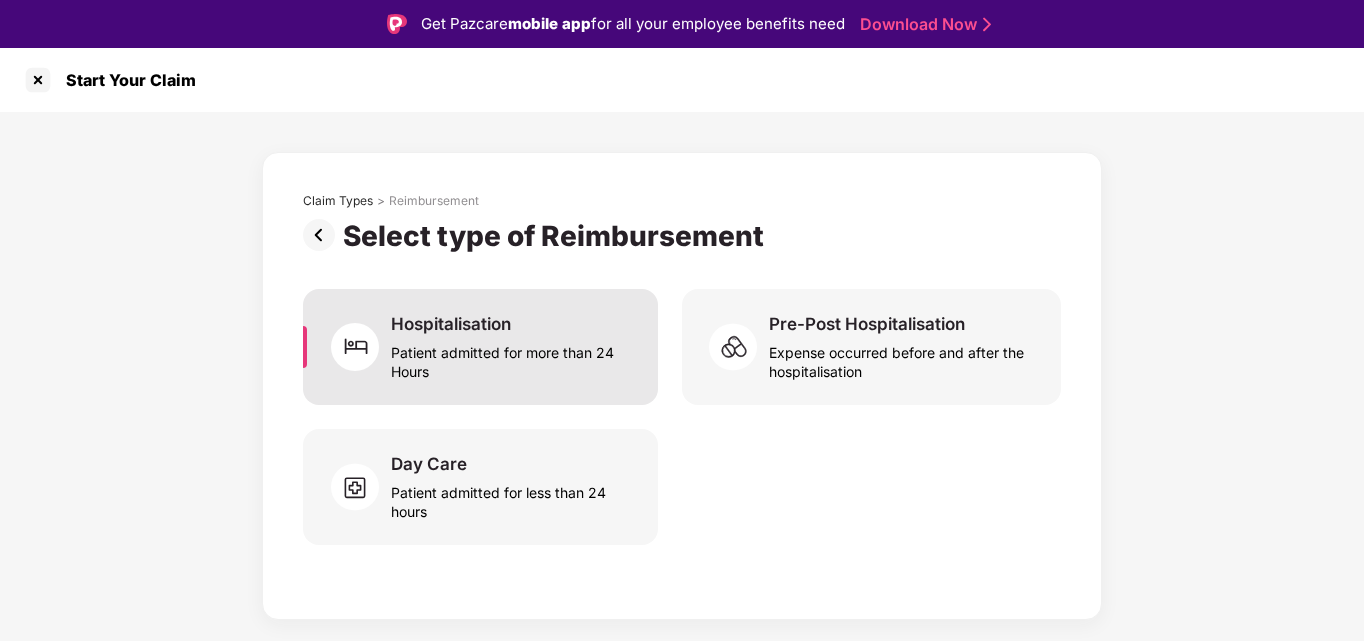 click on "Patient admitted for more than 24 Hours" at bounding box center (512, 358) 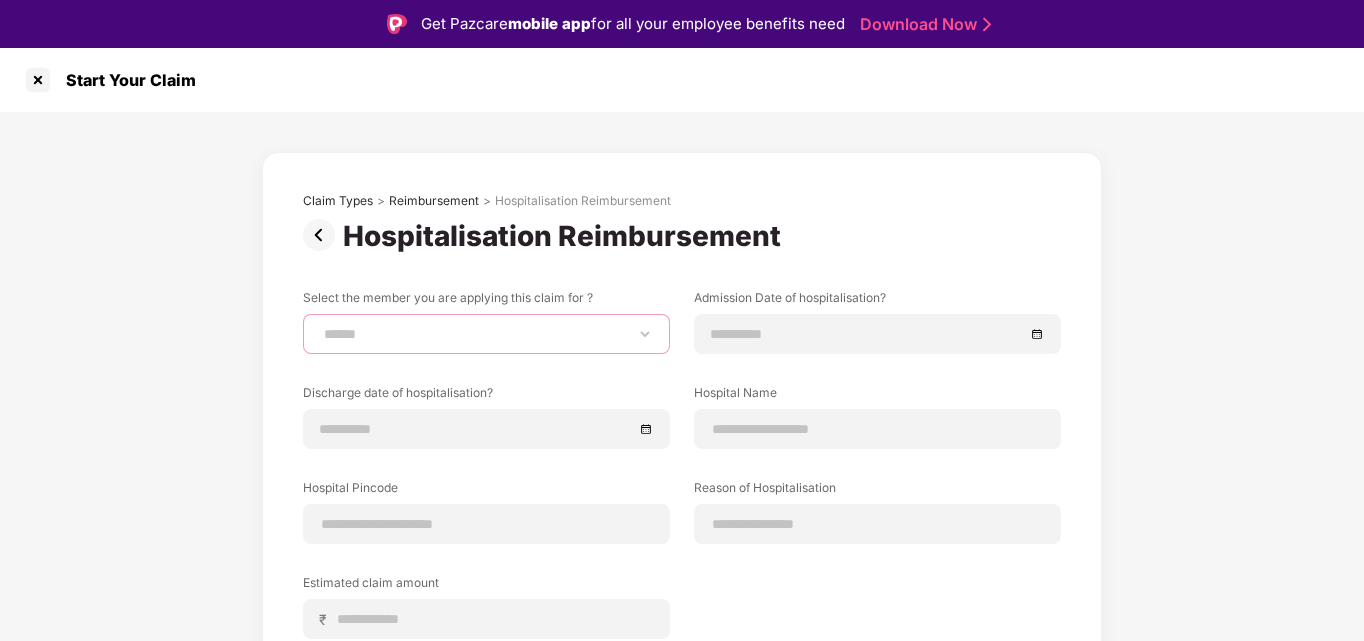 click on "**********" at bounding box center (486, 334) 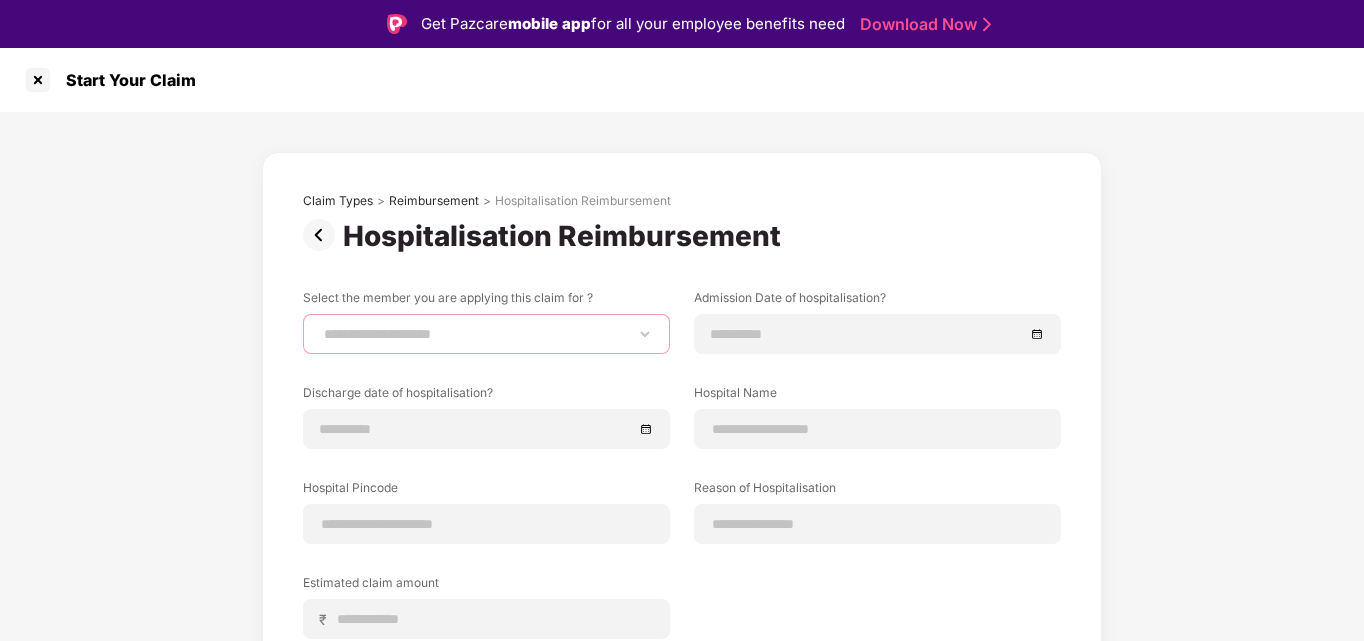 click on "**********" at bounding box center [486, 334] 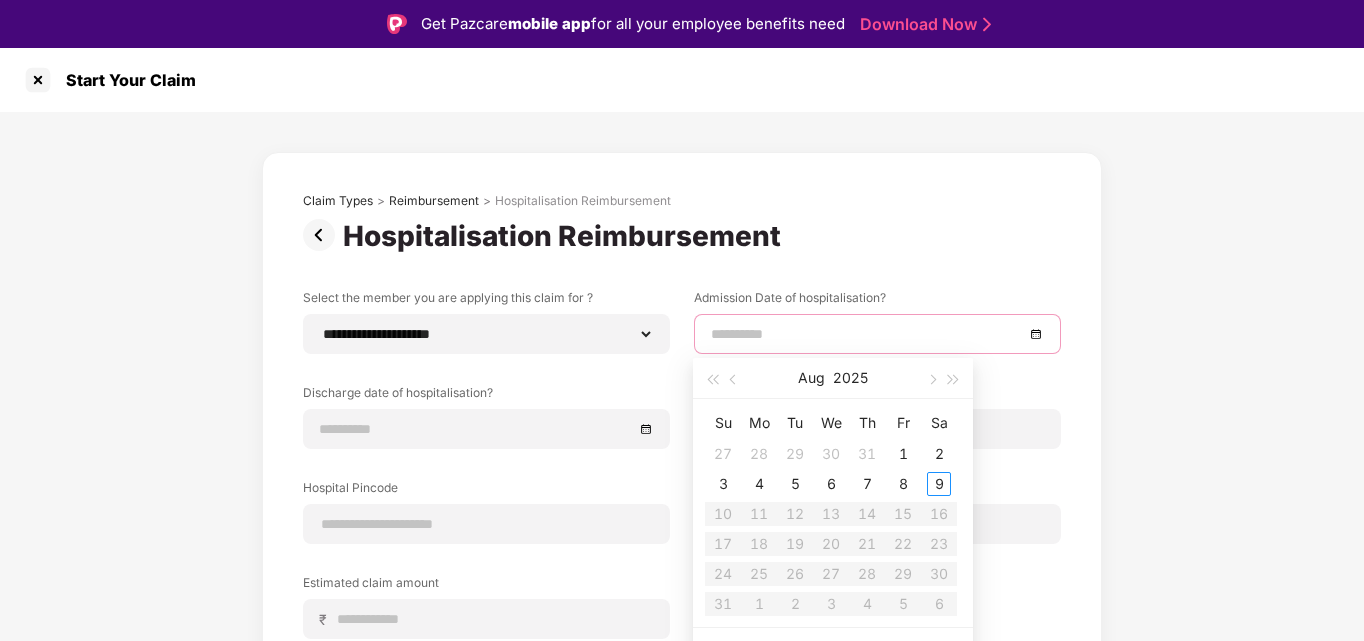 click at bounding box center [867, 334] 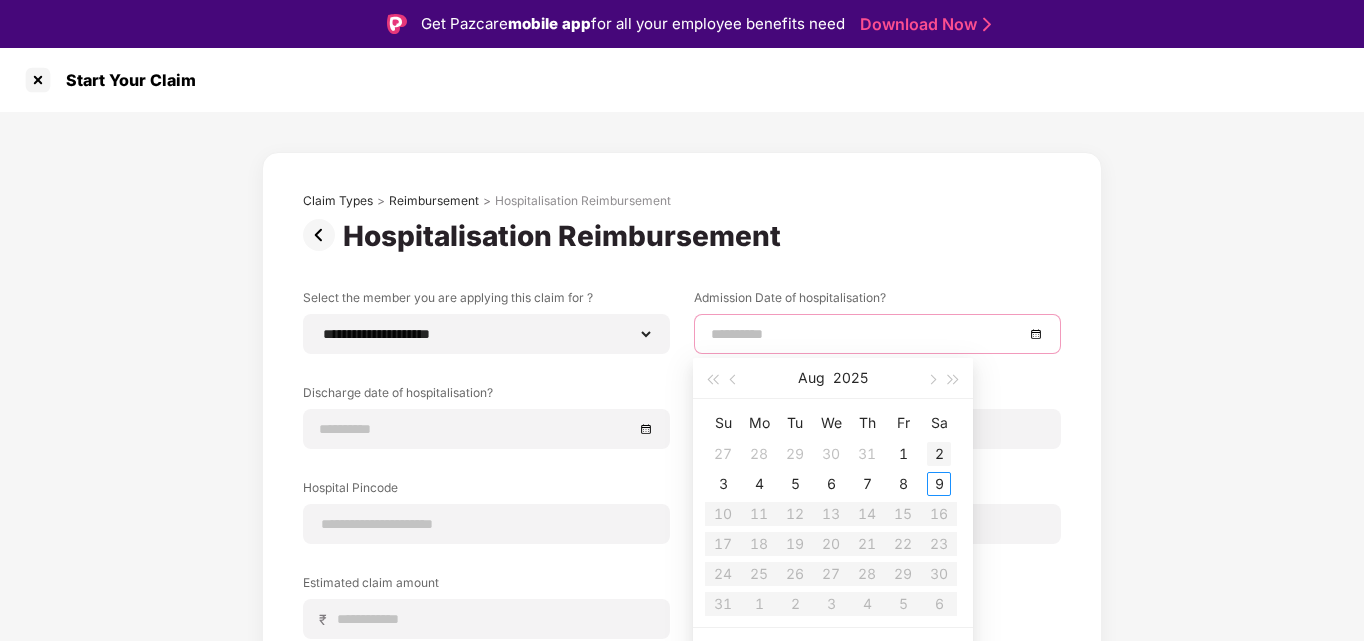 type on "**********" 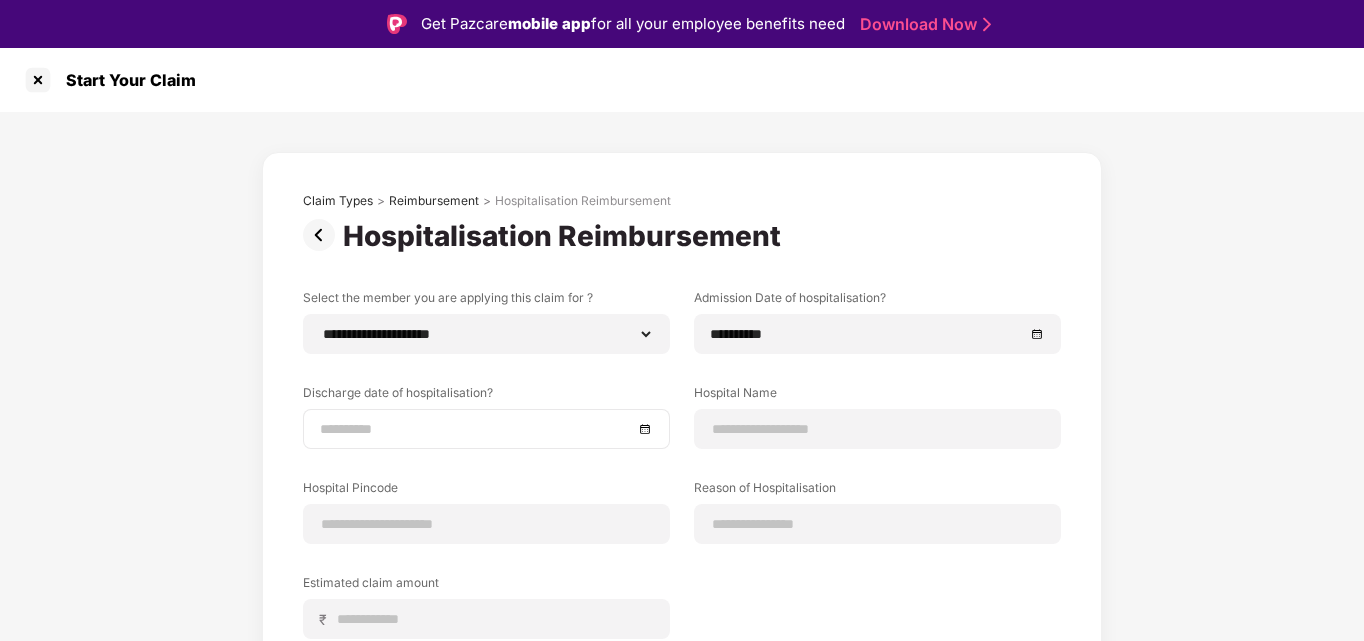 click at bounding box center [486, 429] 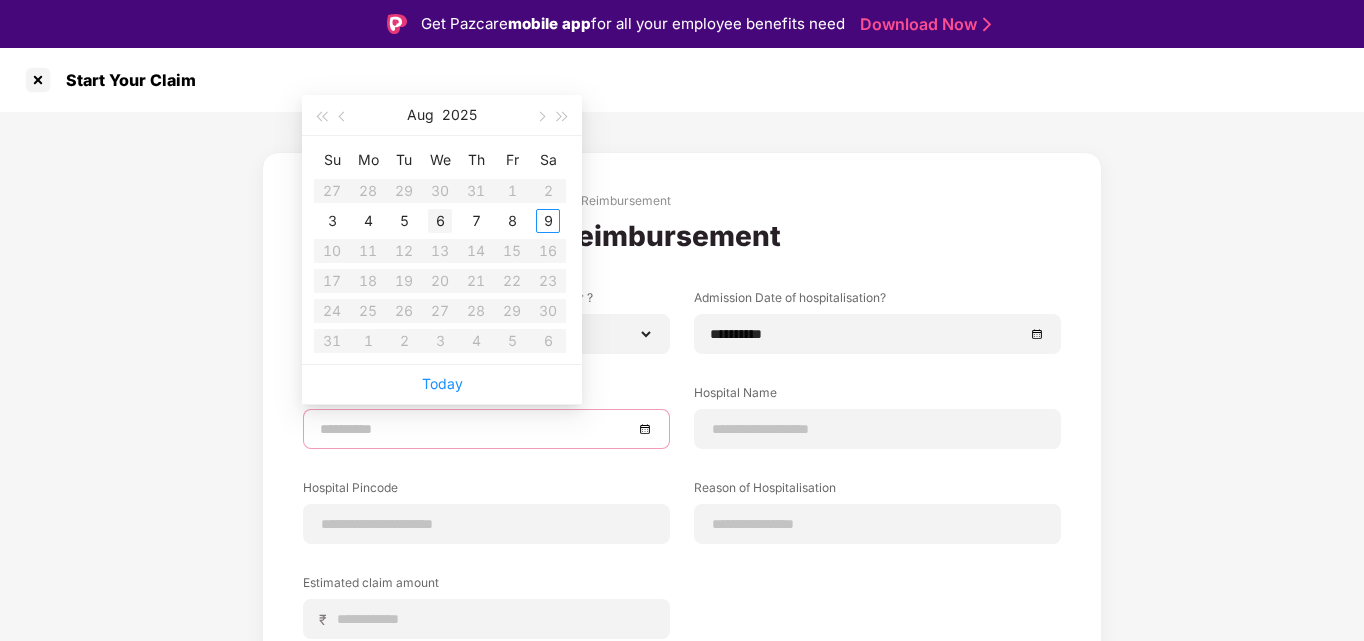 type on "**********" 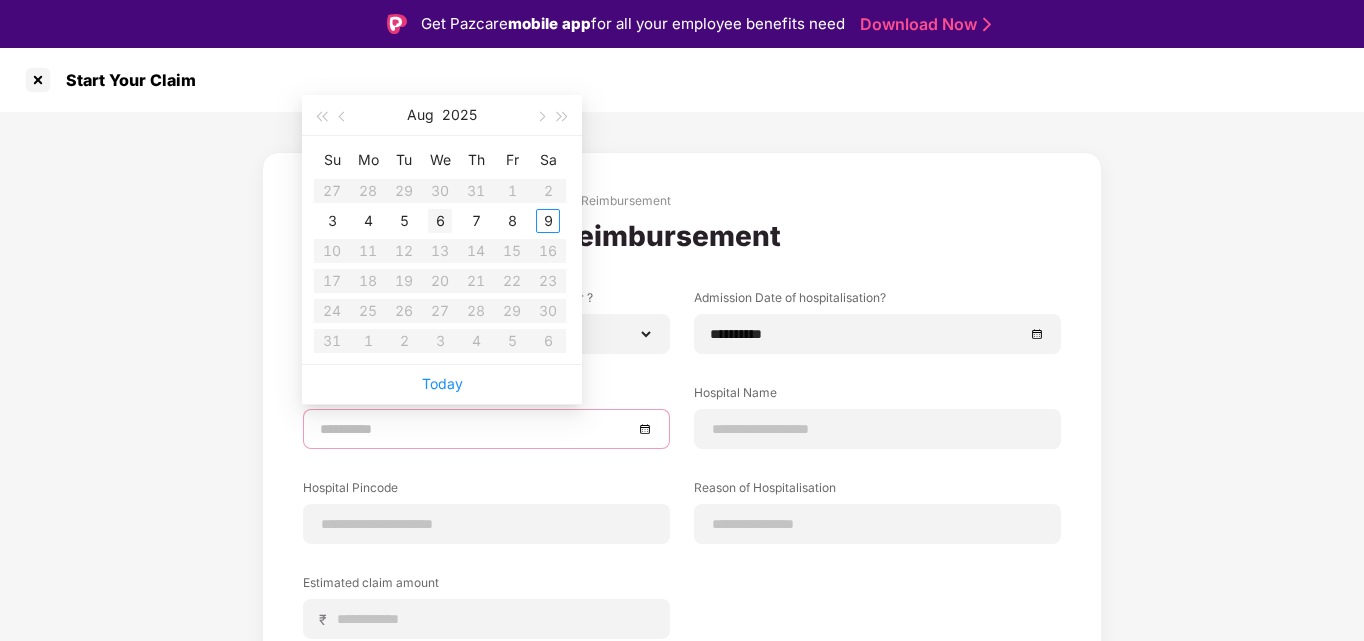 click on "6" at bounding box center [440, 221] 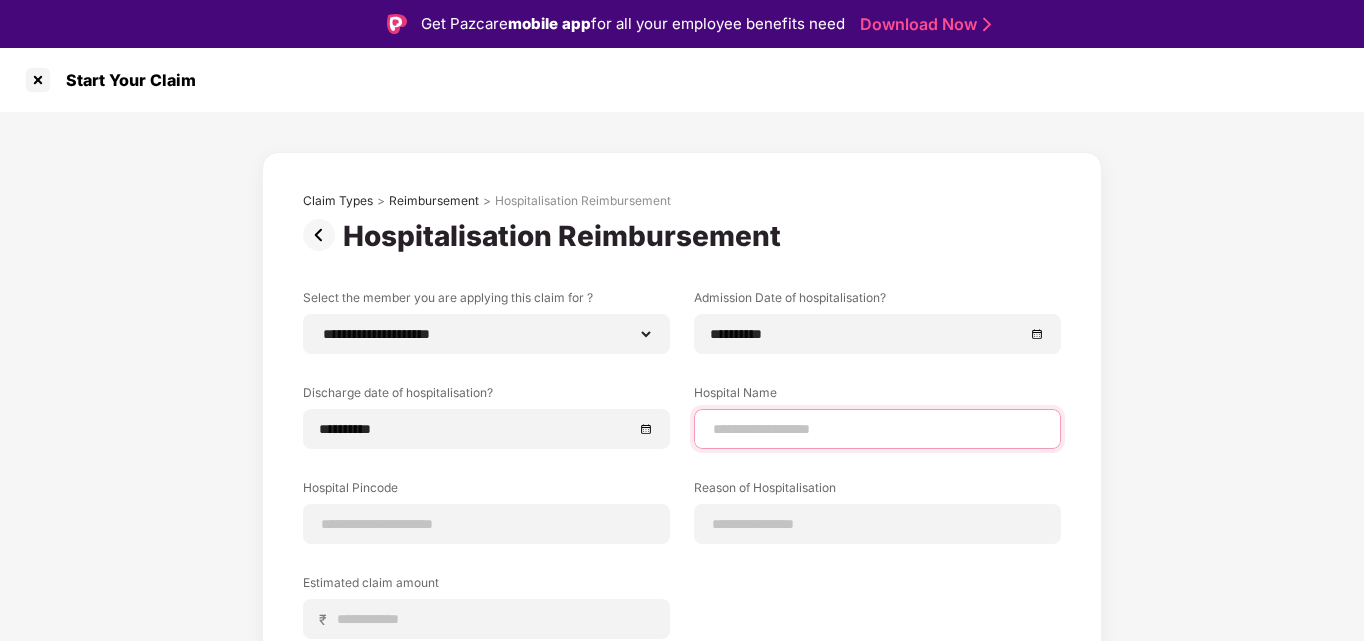 click at bounding box center (877, 429) 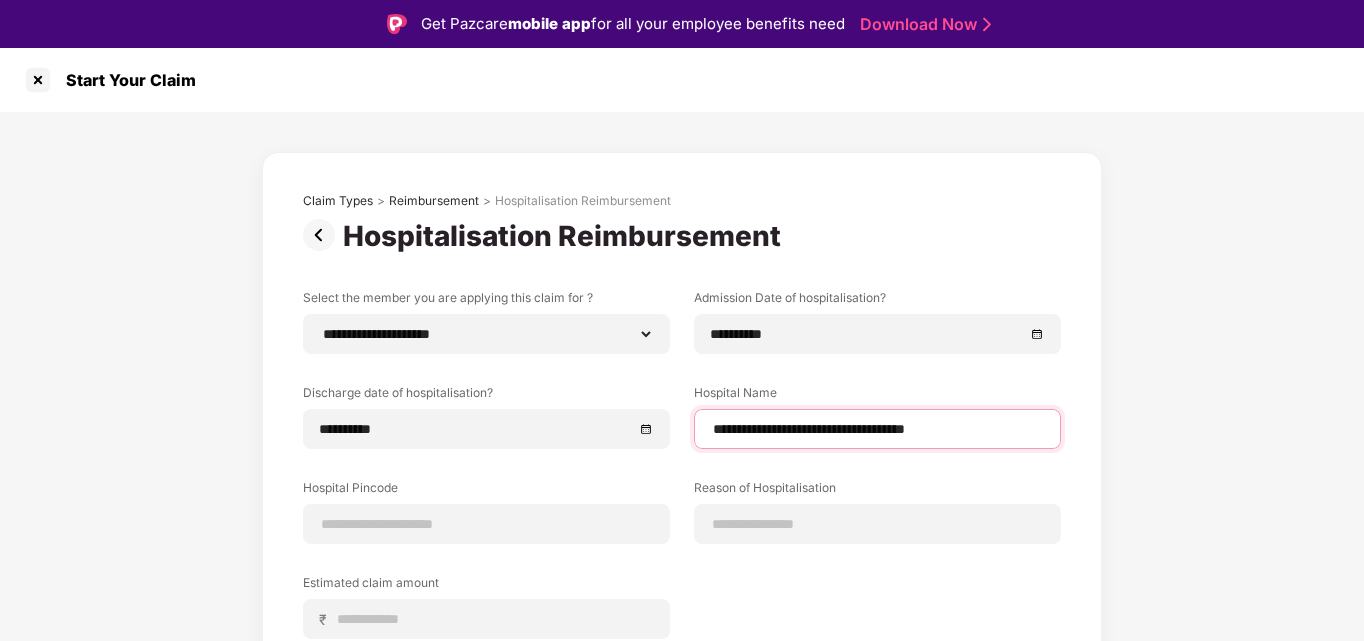 scroll, scrollTop: 103, scrollLeft: 0, axis: vertical 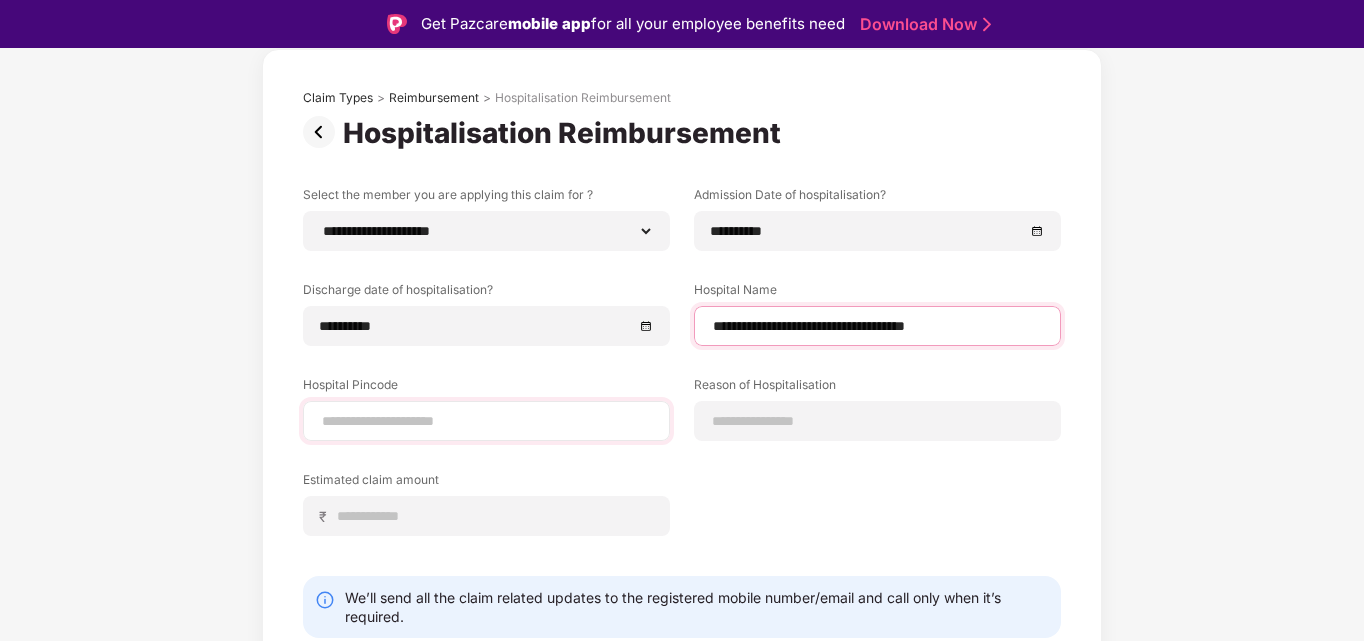type on "**********" 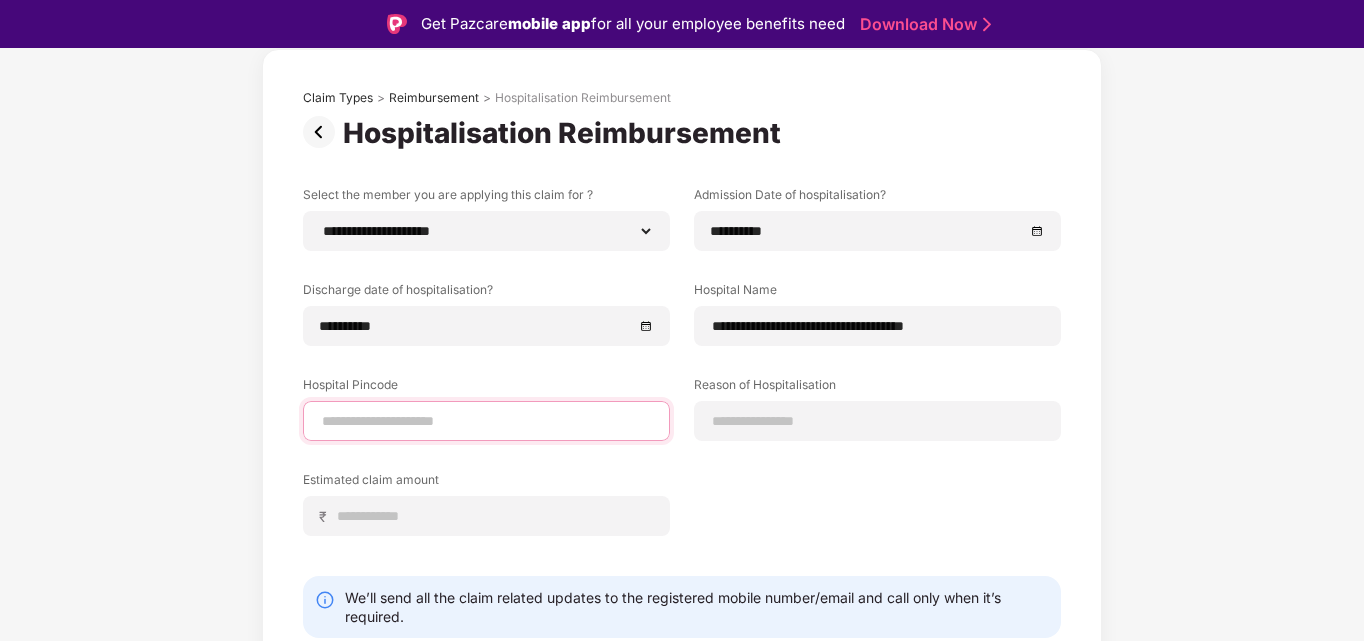 click at bounding box center [486, 421] 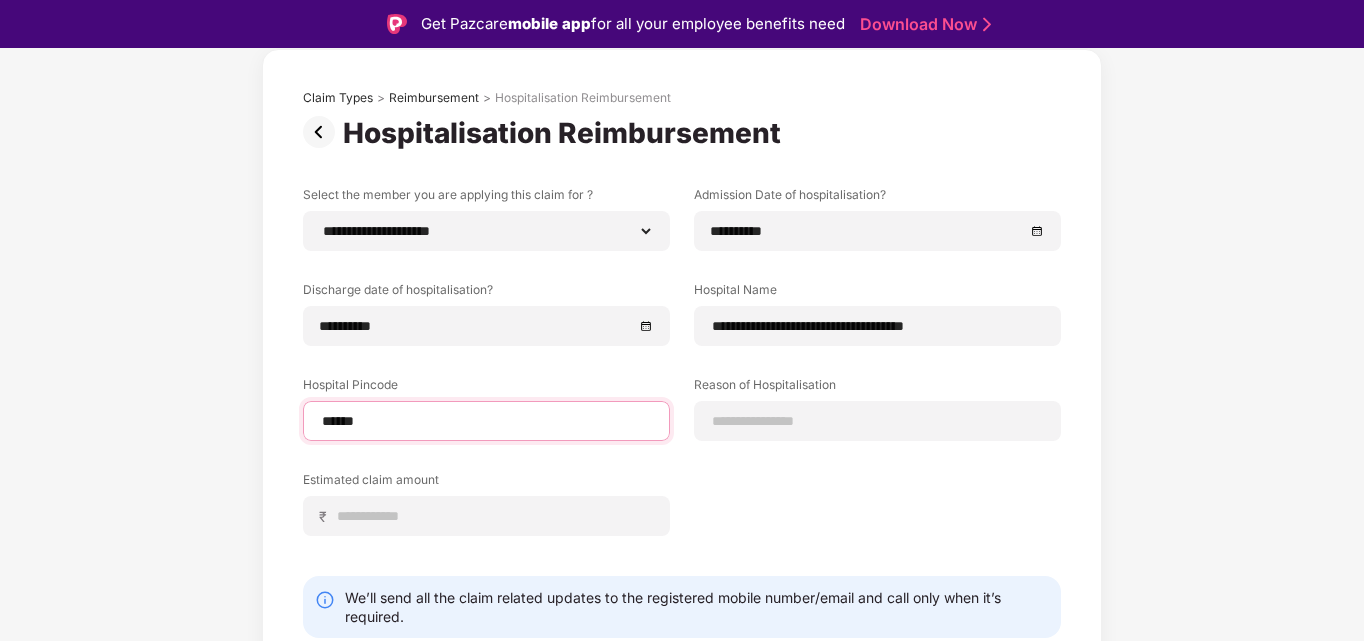 select on "********" 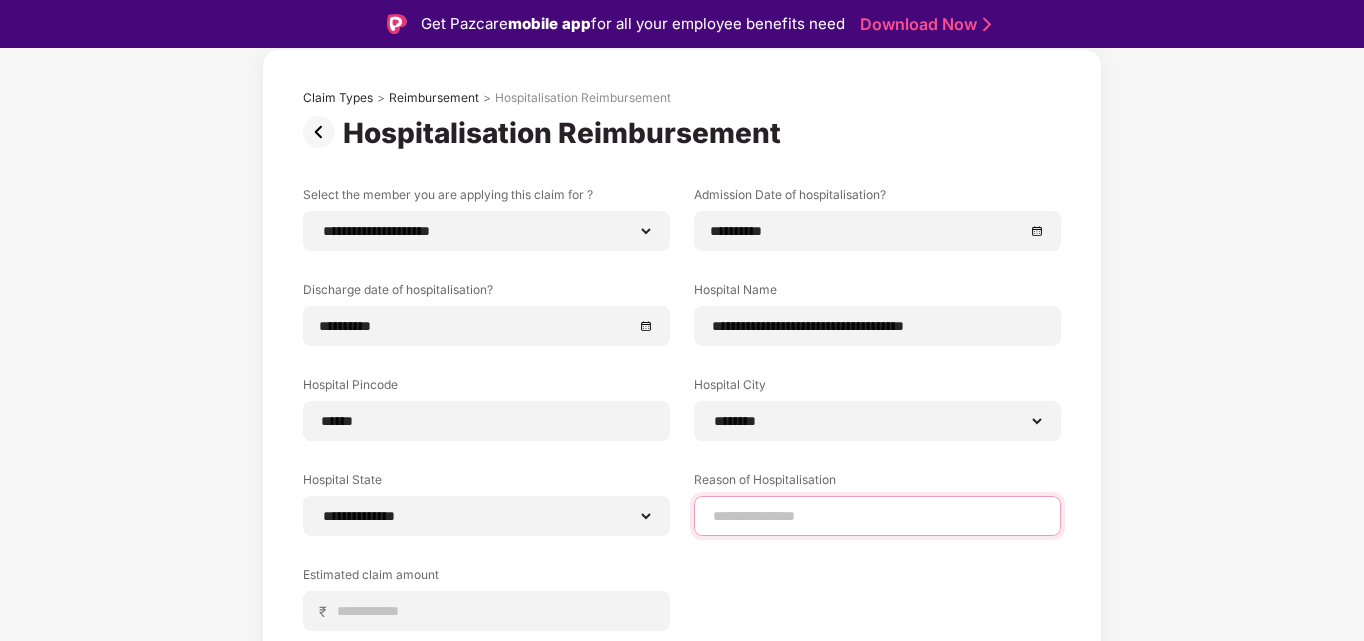 click at bounding box center [877, 516] 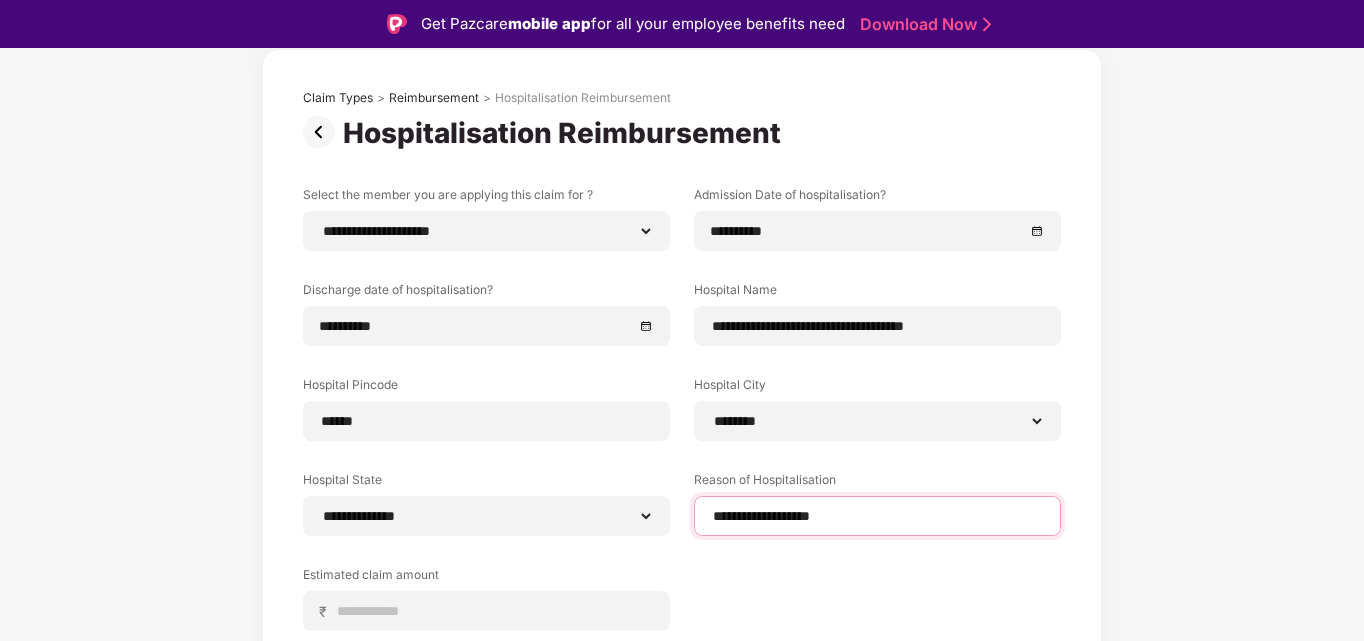 scroll, scrollTop: 270, scrollLeft: 0, axis: vertical 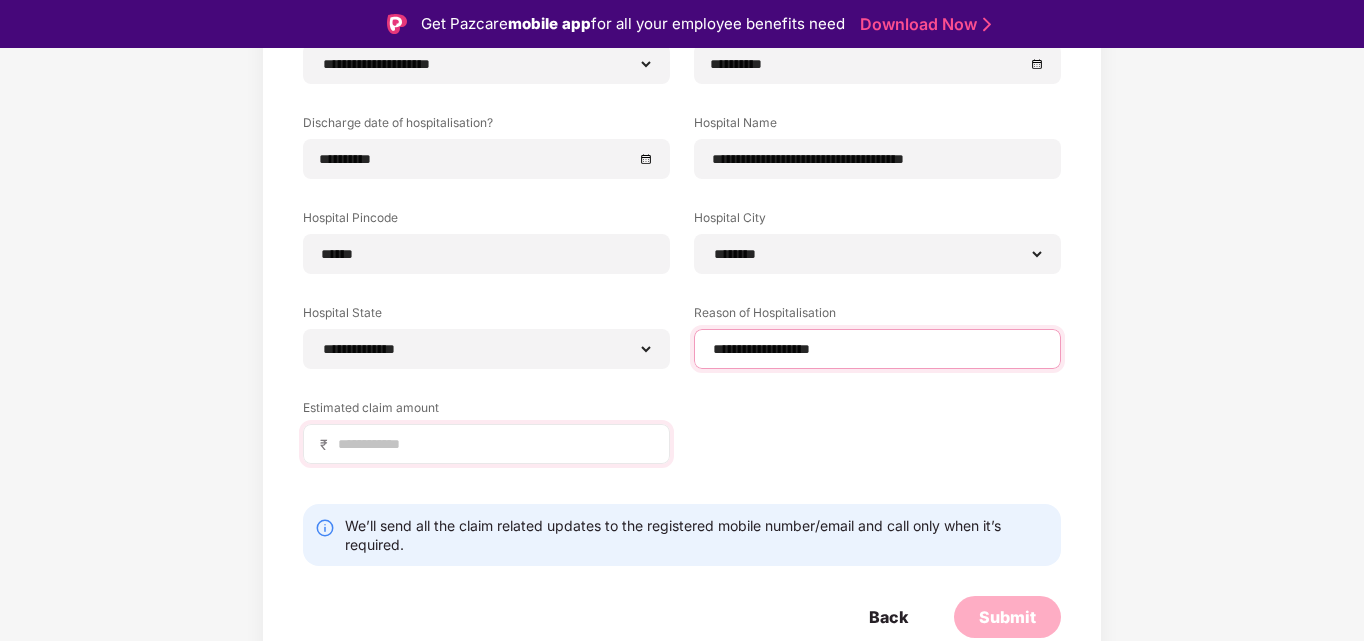 type on "**********" 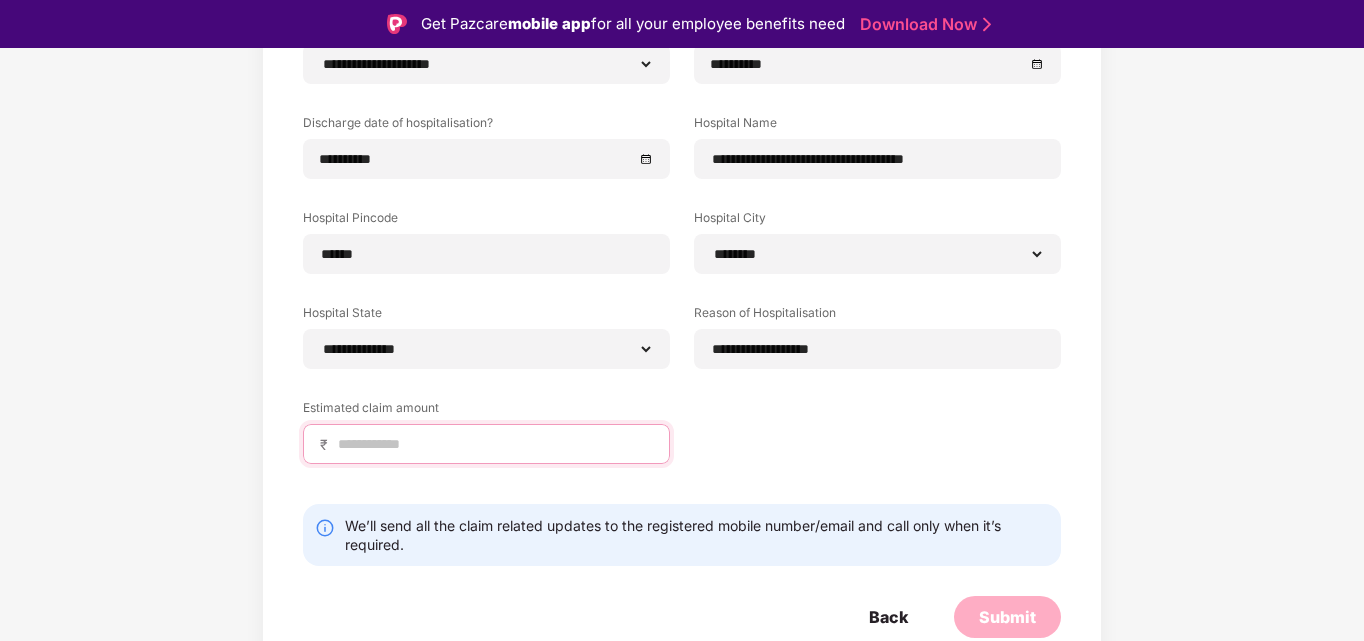 click at bounding box center (494, 444) 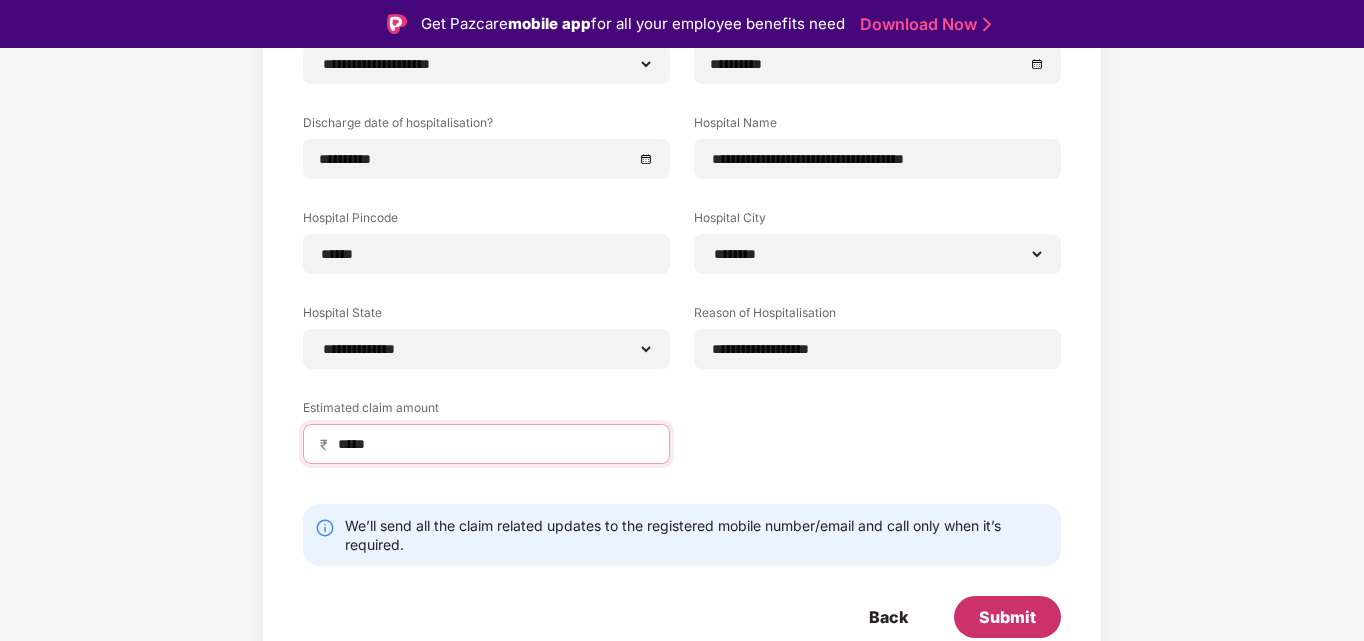 type on "*****" 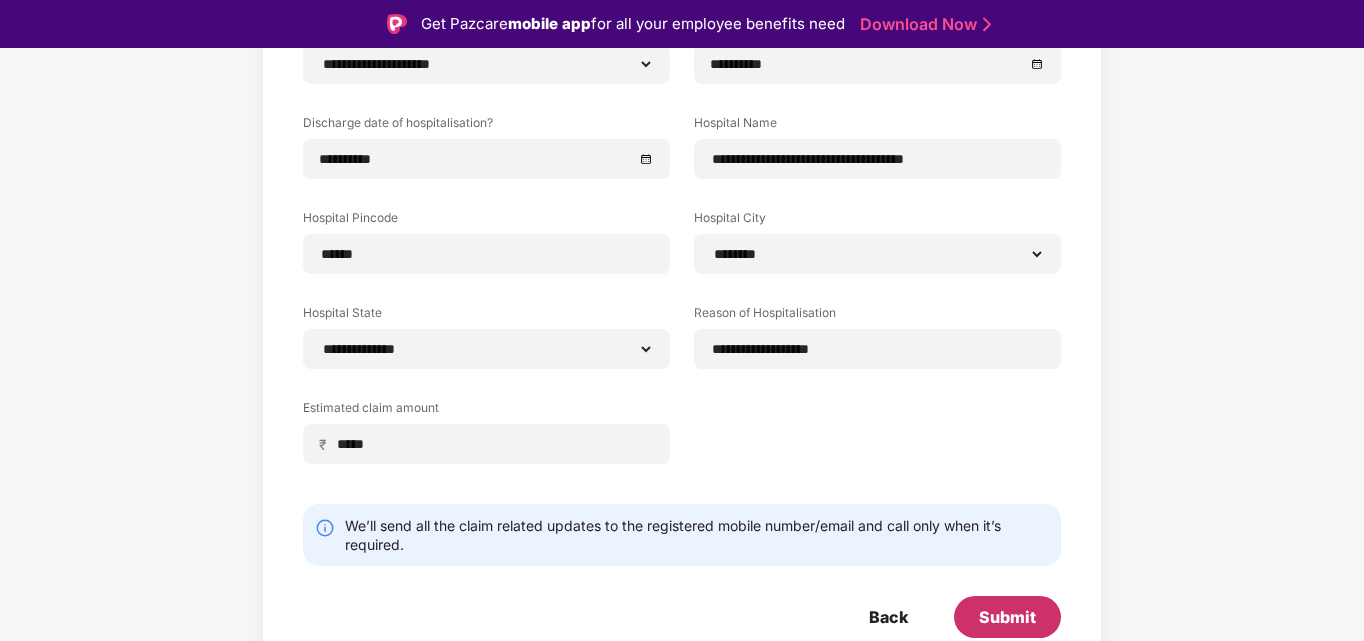 click on "Submit" at bounding box center (1007, 617) 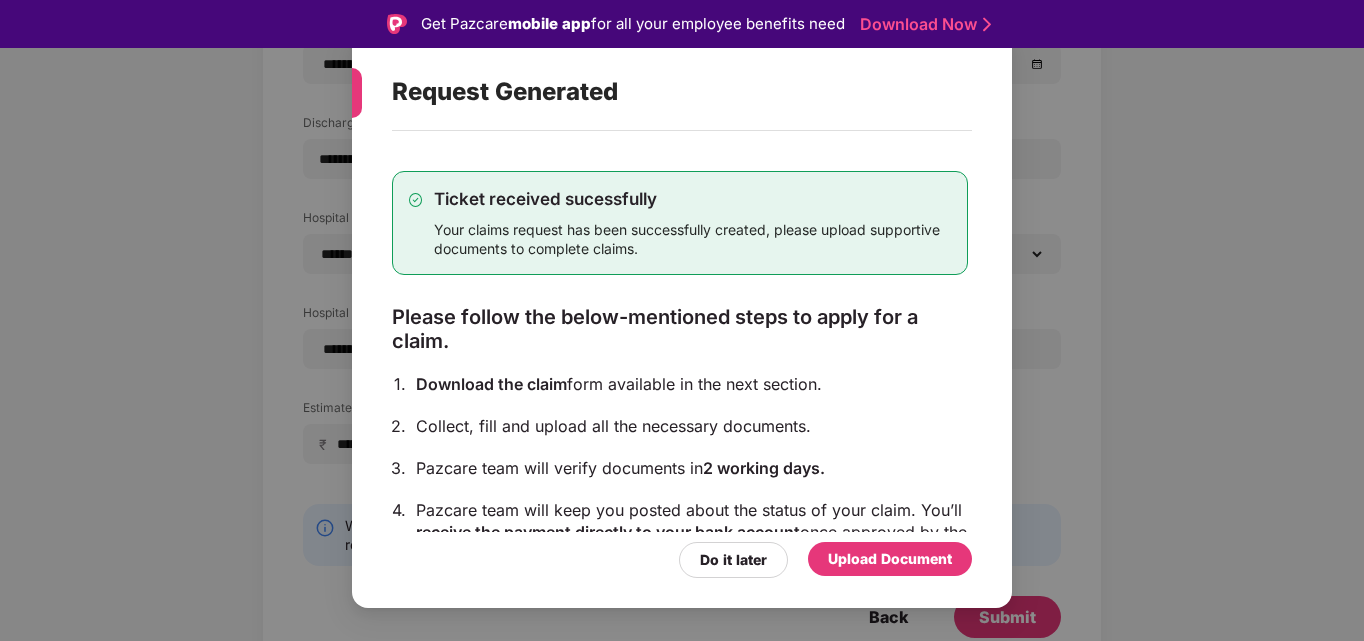click on "Upload Document" at bounding box center (890, 559) 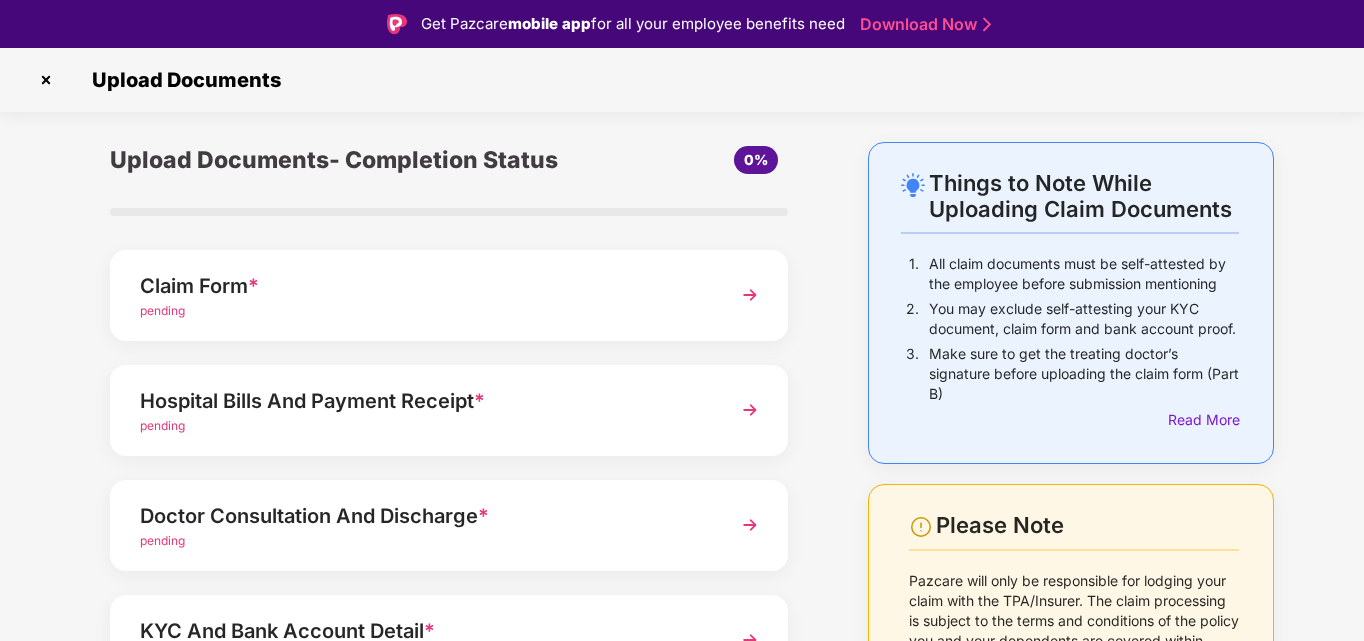 click on "Please Note Pazcare will only be responsible for lodging your claim with the TPA/Insurer. The claim processing is subject to the terms and conditions of the policy you and your dependents are covered within. Also, all necessary documents required by the insurance company and the TPA will have to be furnished timely. Further supporting documents can also be requested." at bounding box center (1071, 631) 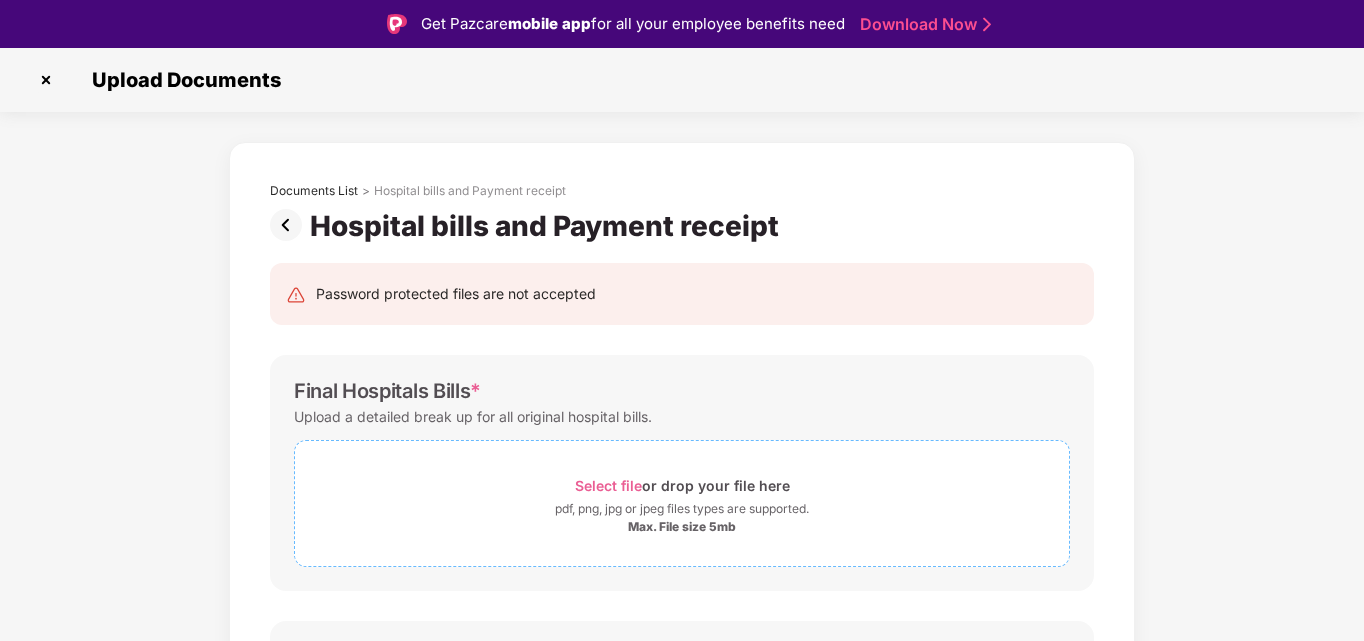 click on "Max. File size 5mb" at bounding box center [682, 527] 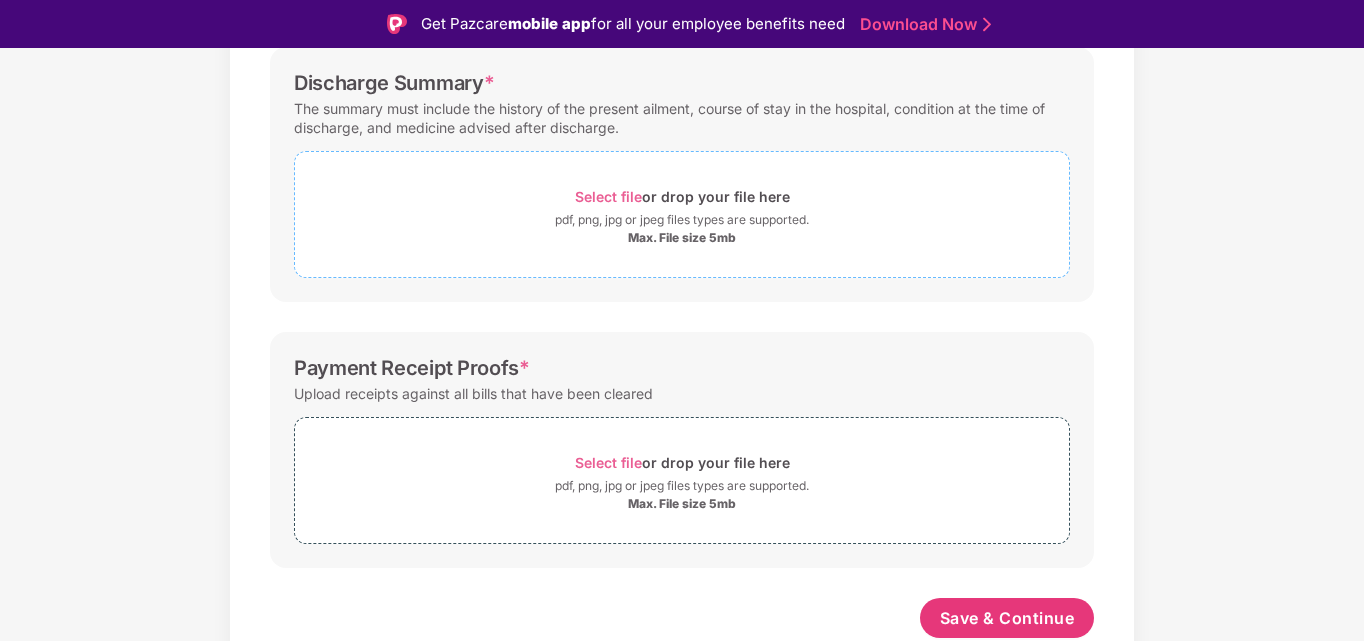 scroll, scrollTop: 669, scrollLeft: 0, axis: vertical 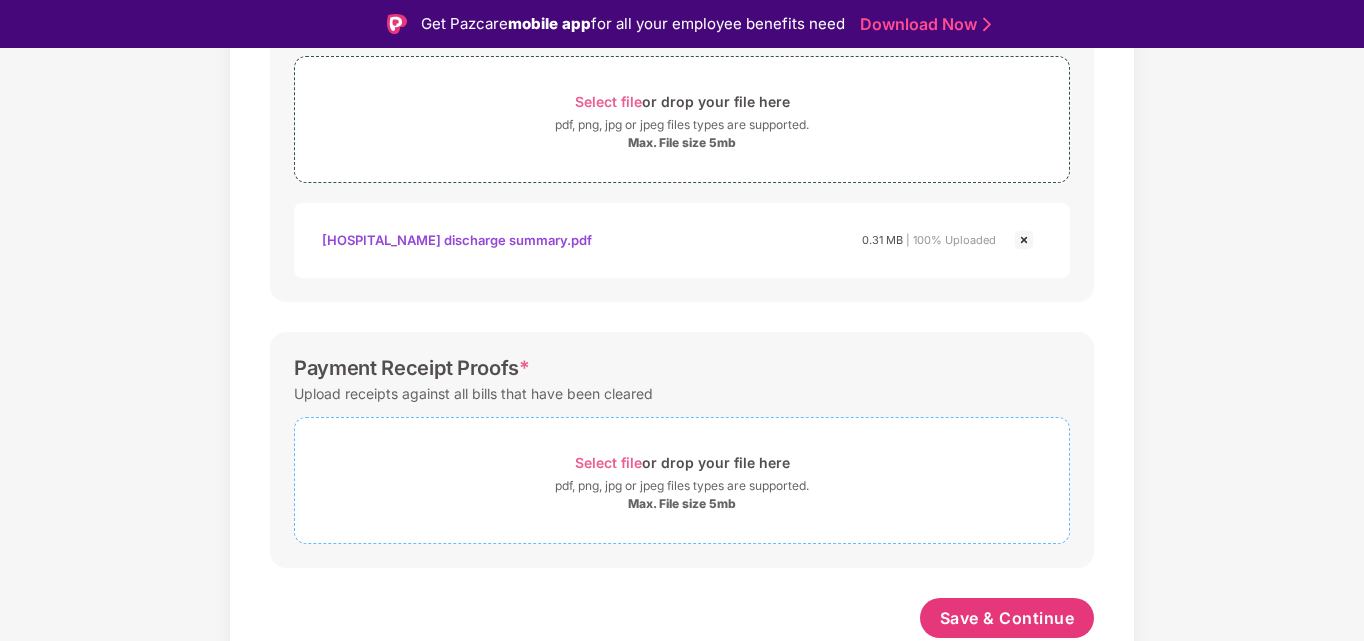 click on "Select file" at bounding box center (608, 462) 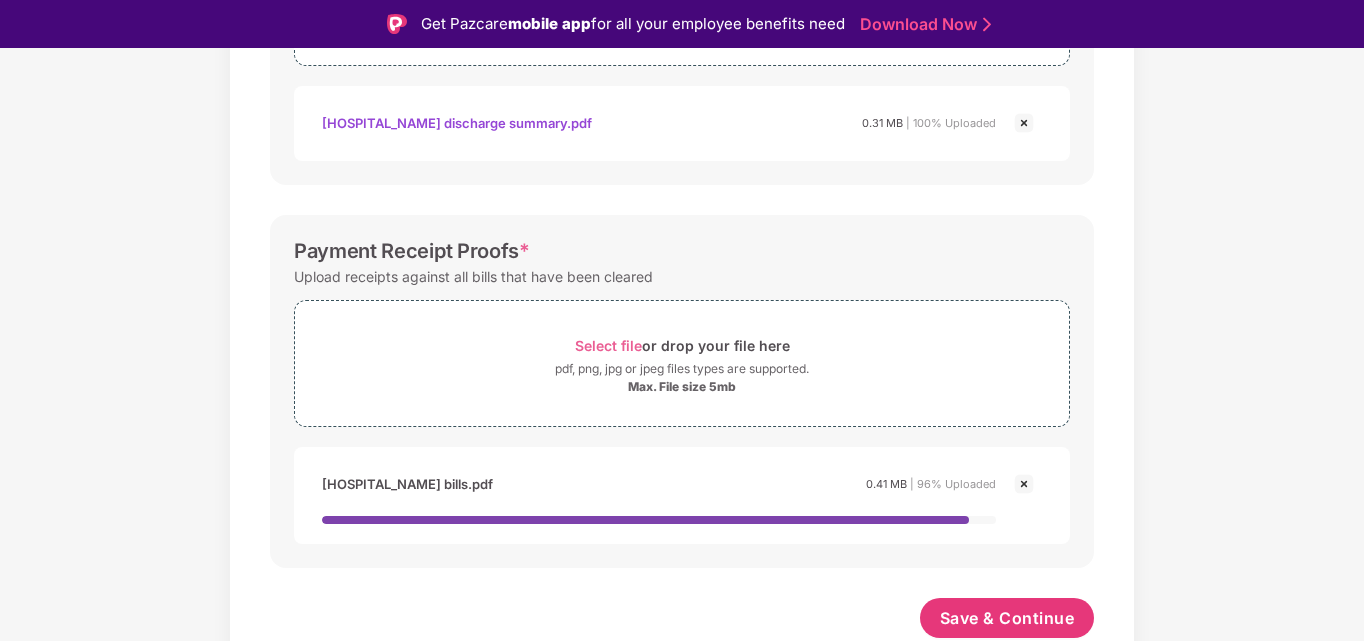 scroll, scrollTop: 866, scrollLeft: 0, axis: vertical 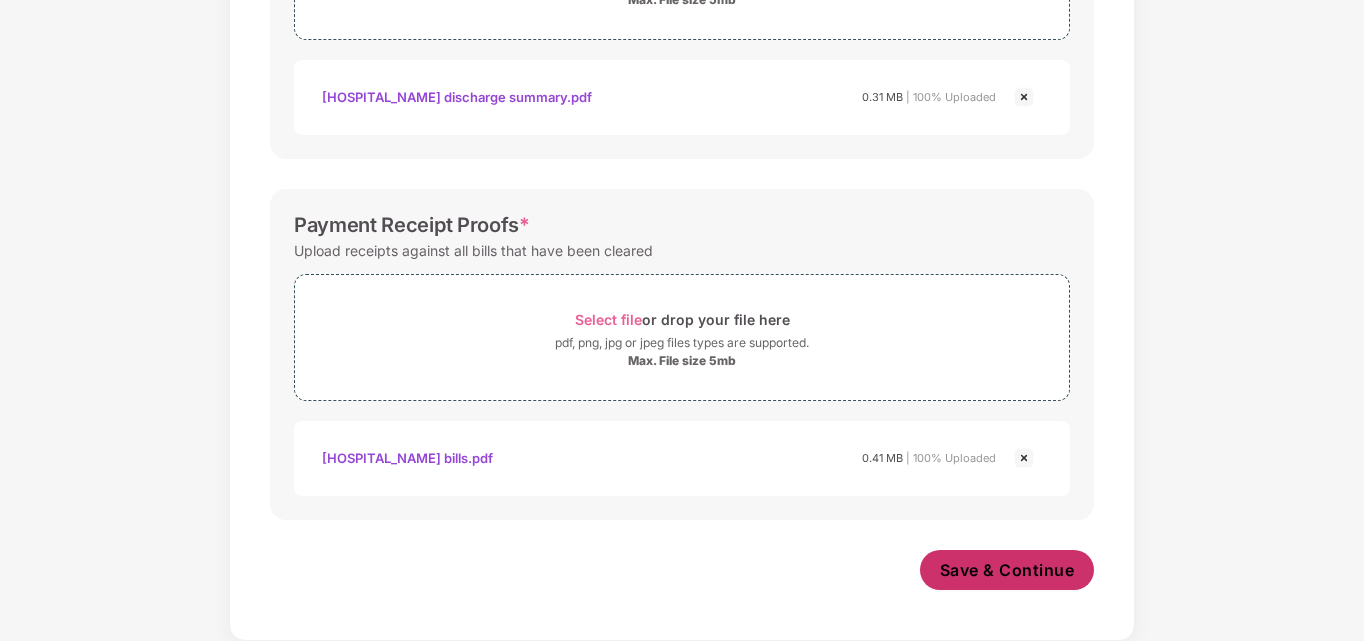 click on "Save & Continue" at bounding box center [1007, 570] 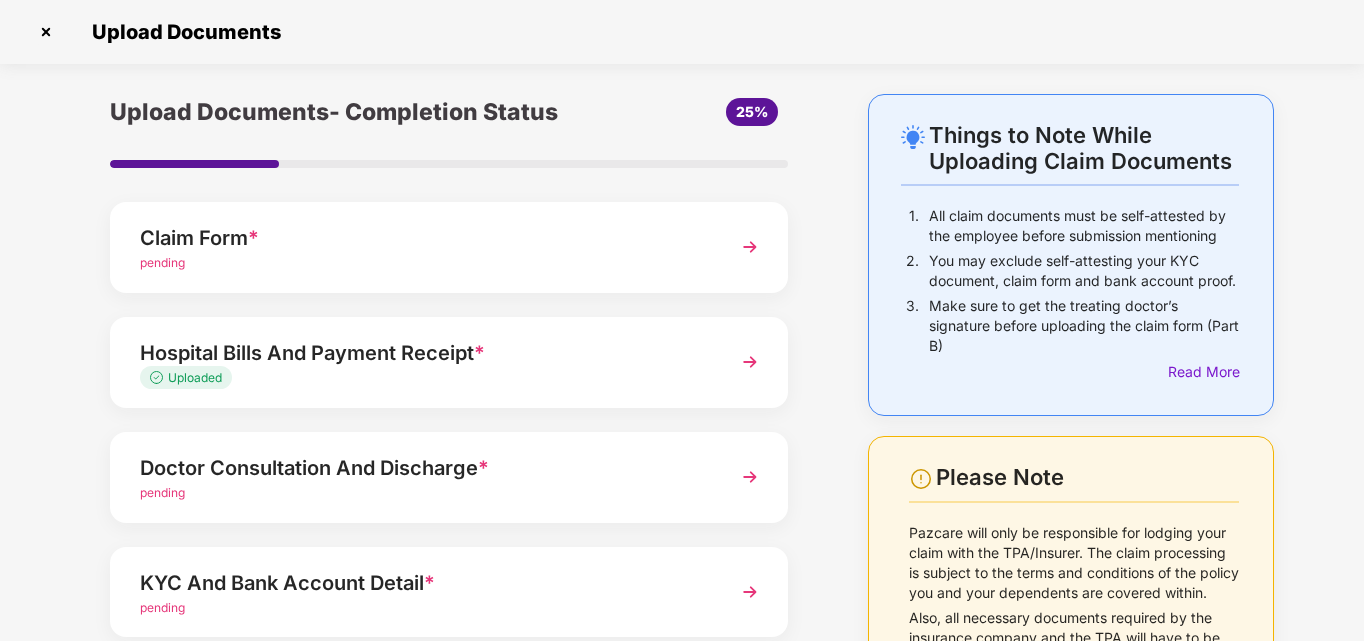 scroll, scrollTop: 165, scrollLeft: 0, axis: vertical 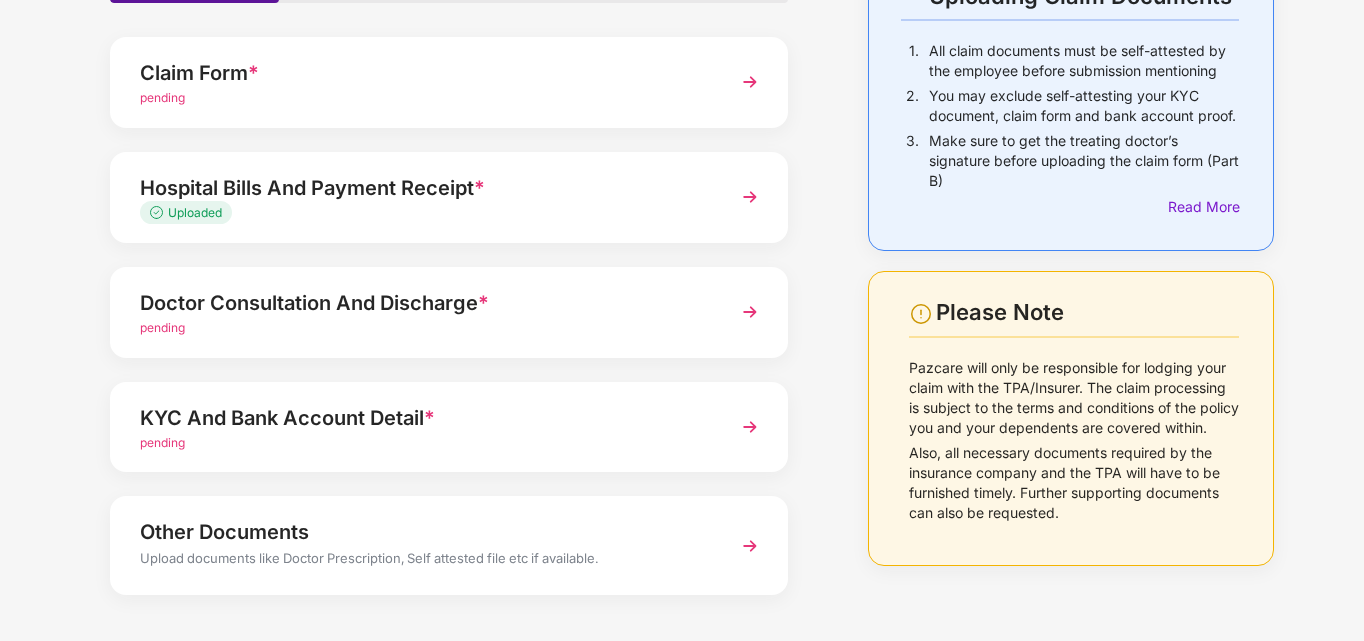 click at bounding box center [750, 312] 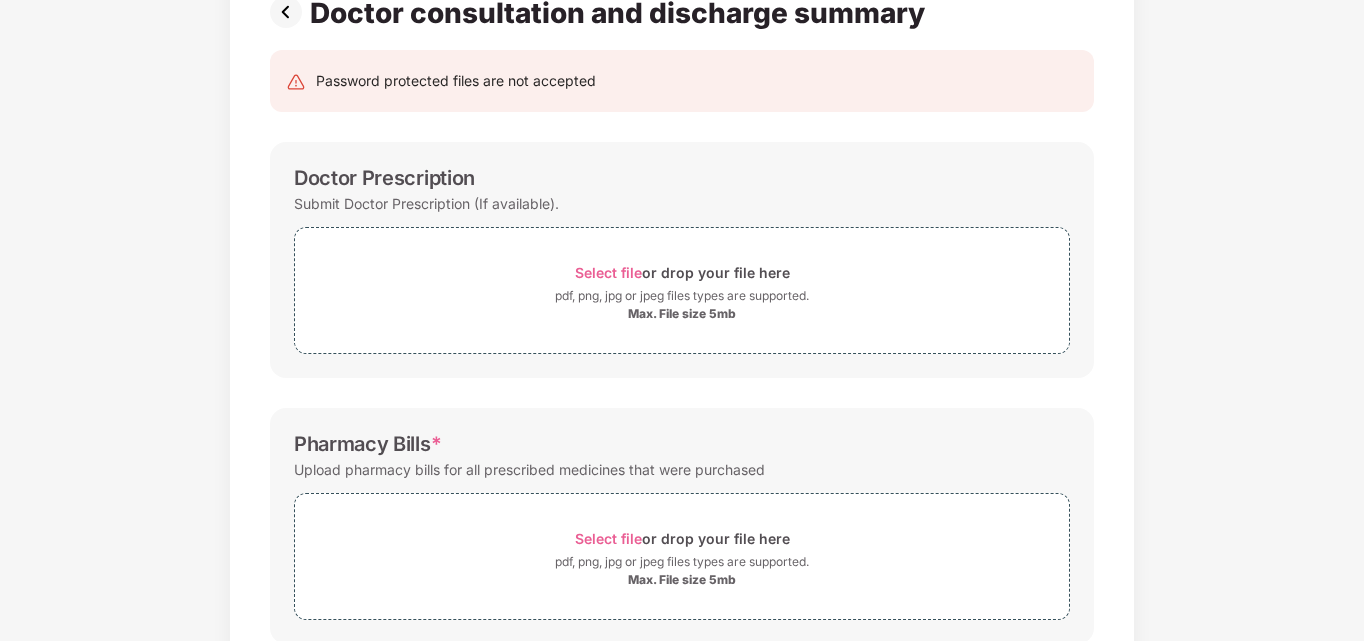 scroll, scrollTop: 0, scrollLeft: 0, axis: both 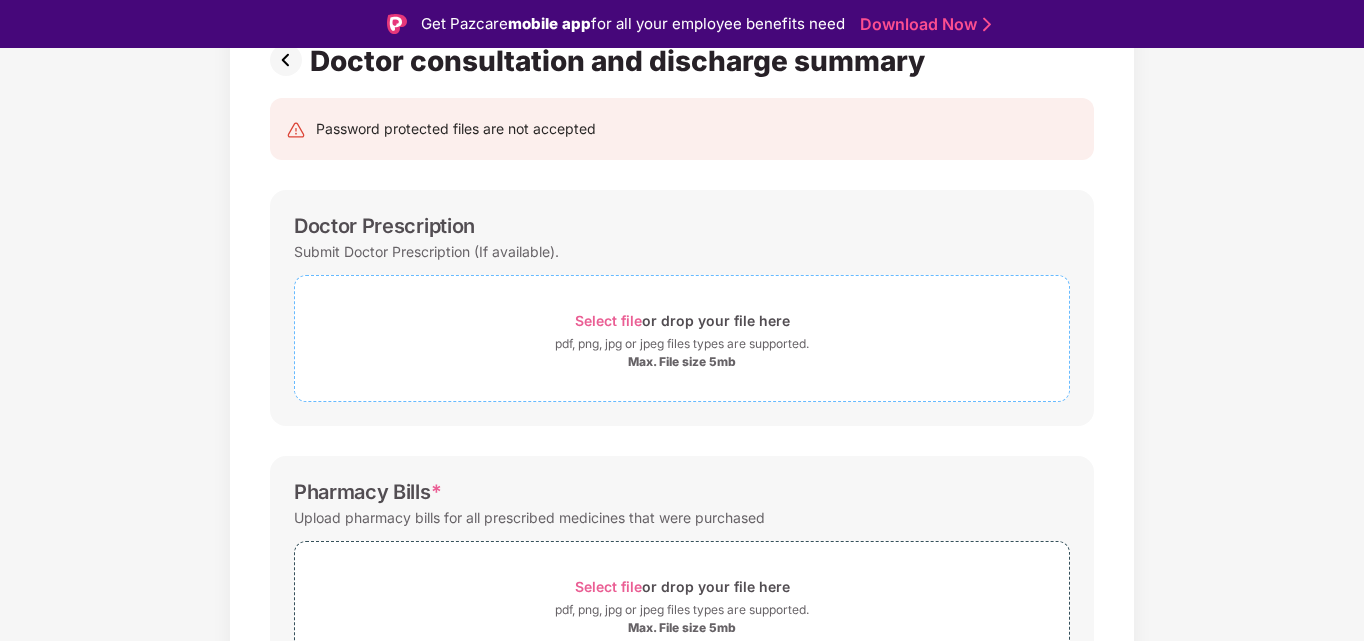 click on "Select file" at bounding box center (608, 320) 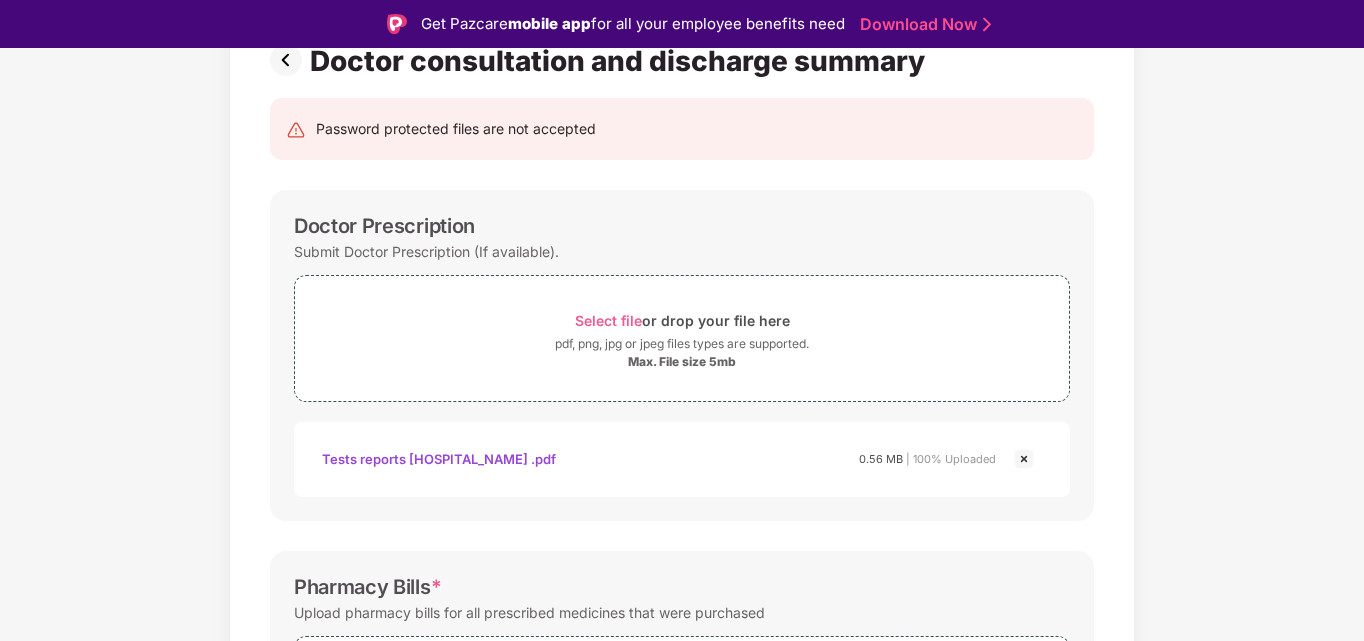 click at bounding box center (1024, 459) 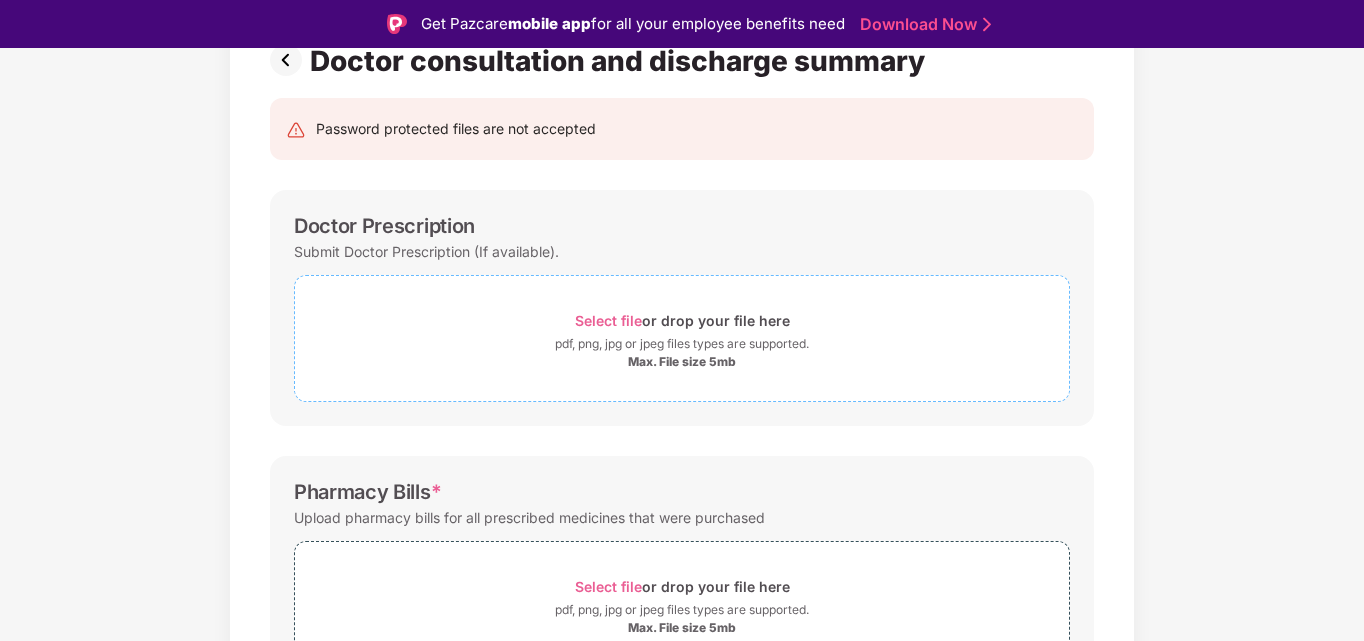 click on "Select file" at bounding box center [608, 320] 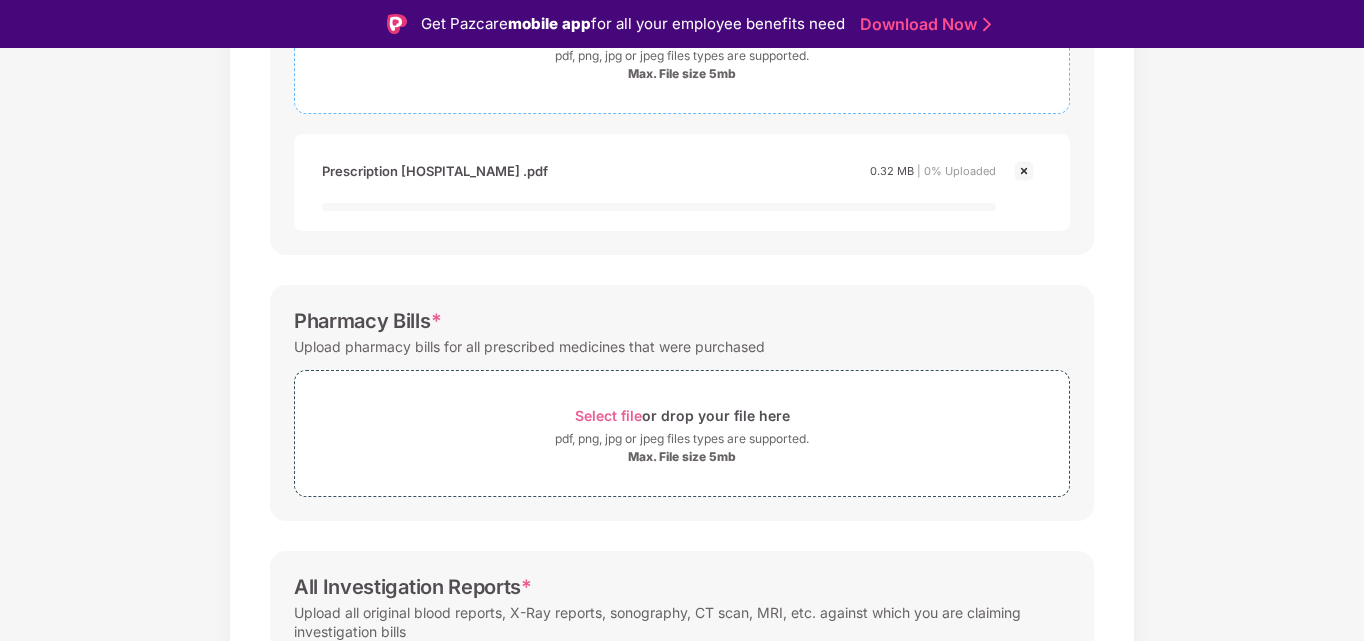scroll, scrollTop: 457, scrollLeft: 0, axis: vertical 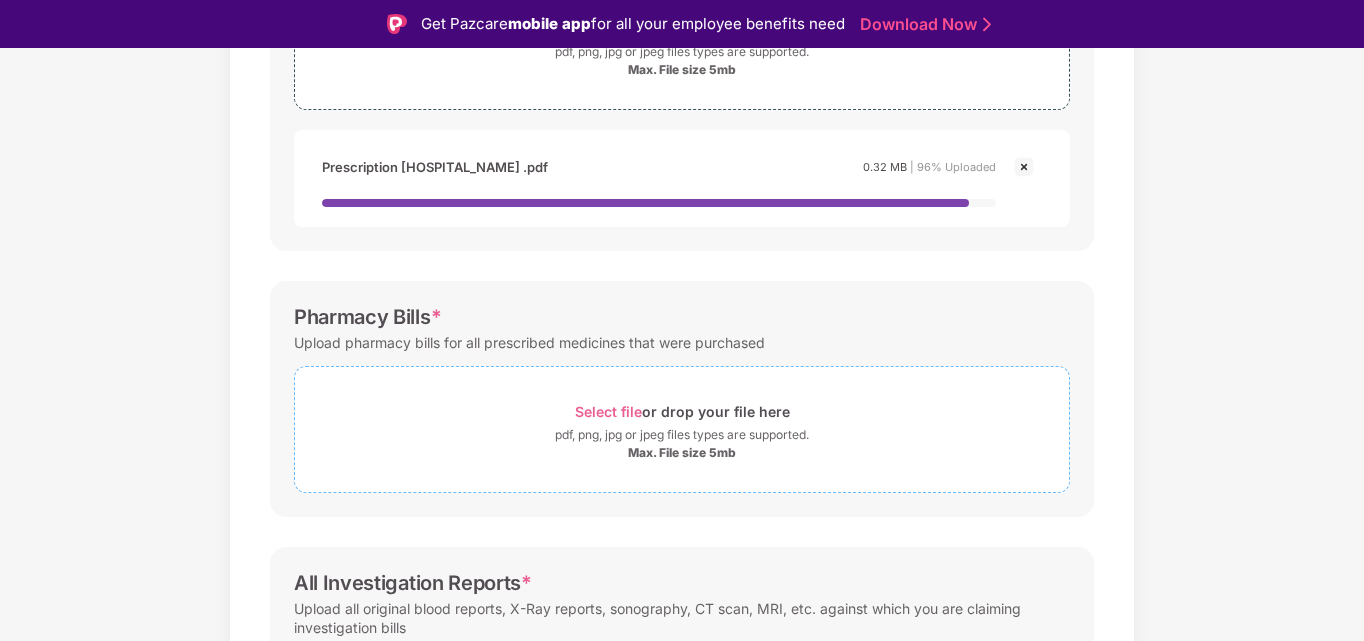 click on "Select file" at bounding box center [608, 411] 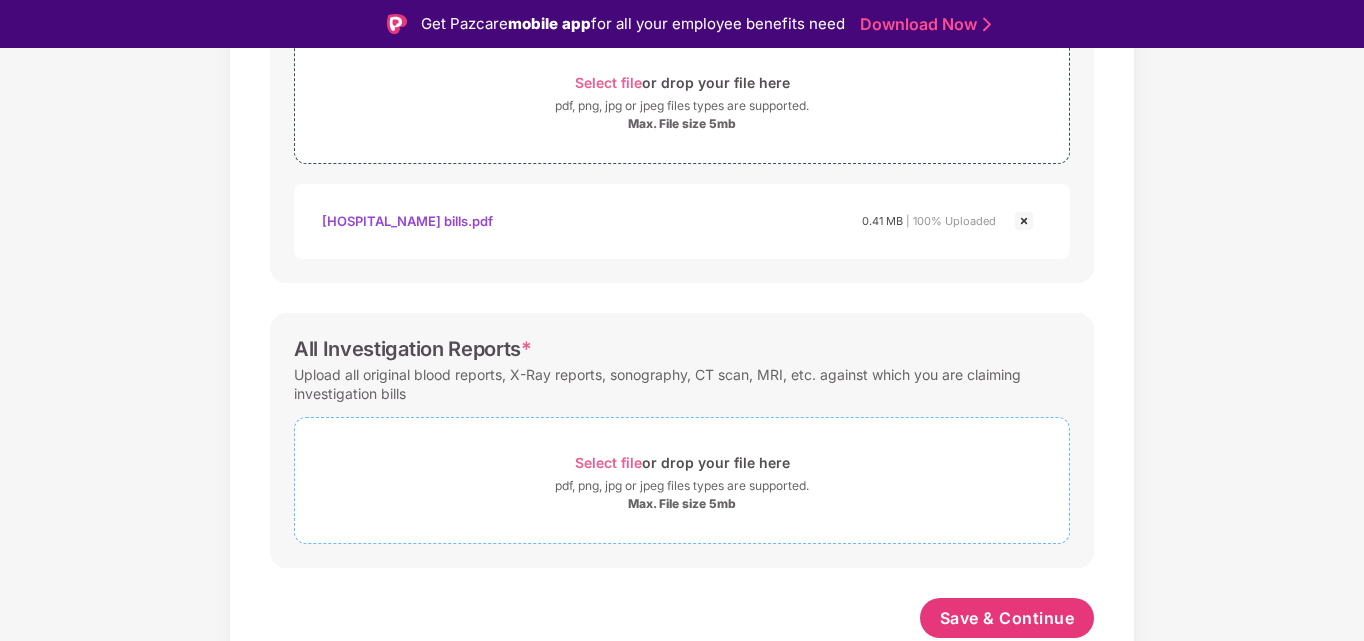 scroll, scrollTop: 764, scrollLeft: 0, axis: vertical 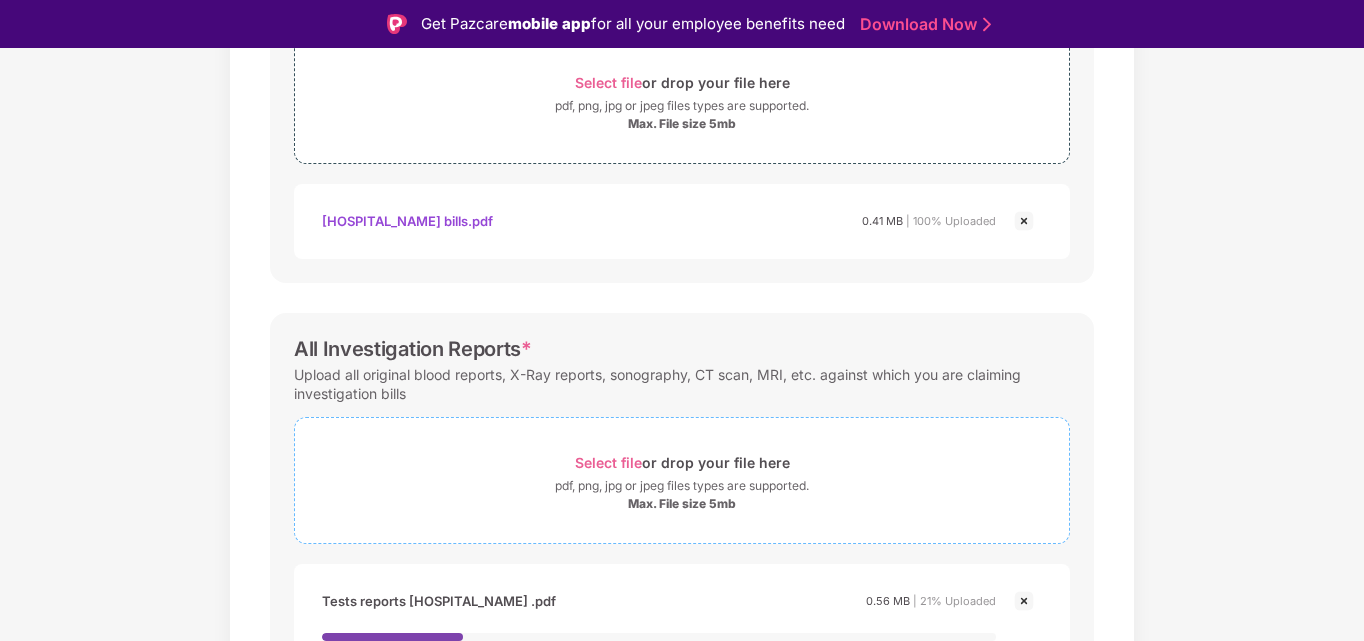 click on "Select file" at bounding box center (608, 462) 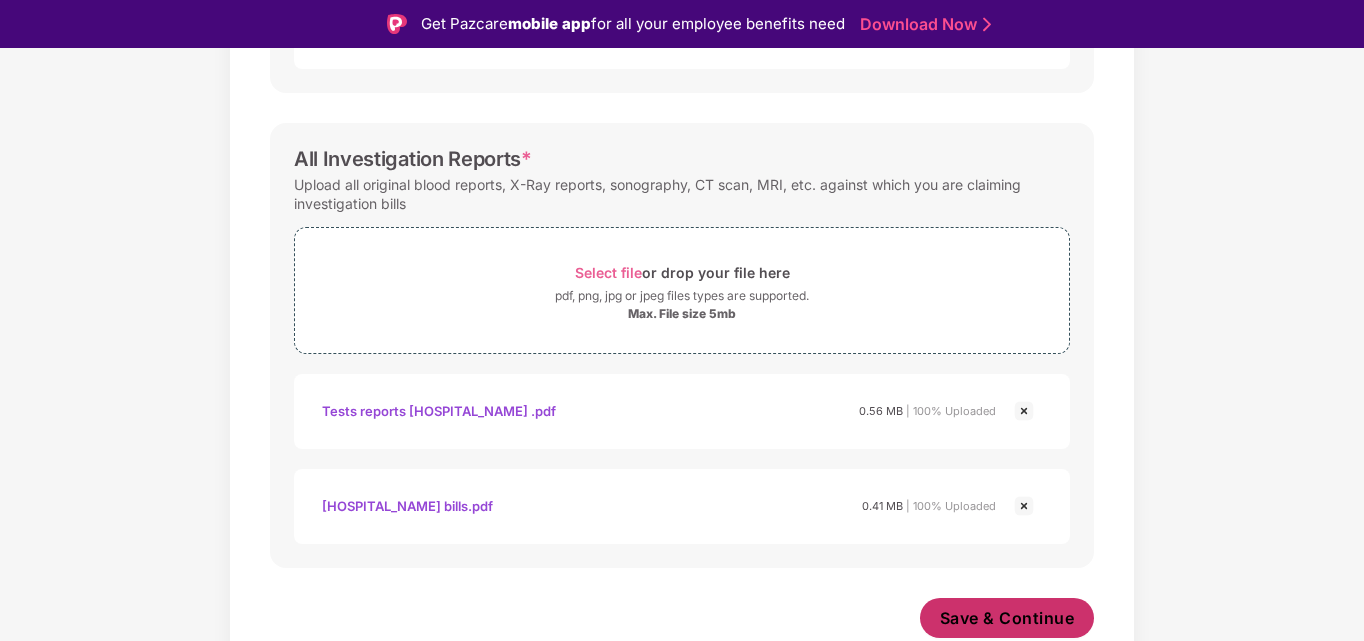 scroll, scrollTop: 954, scrollLeft: 0, axis: vertical 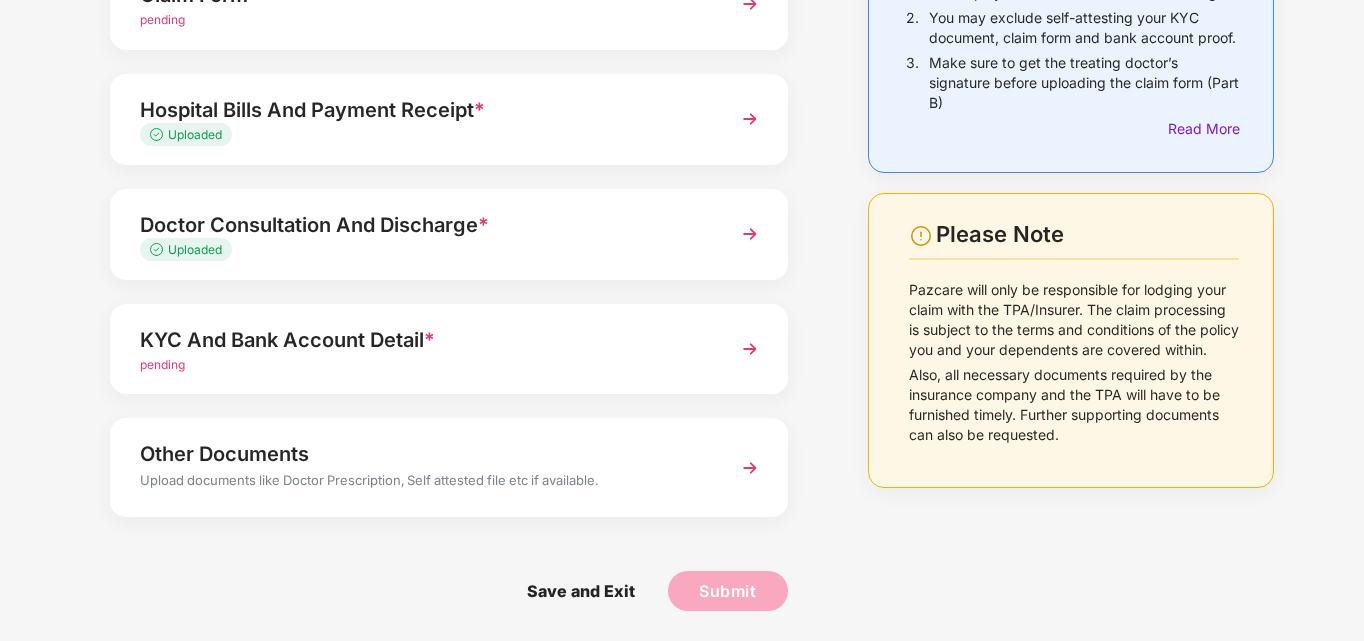 click at bounding box center (750, 349) 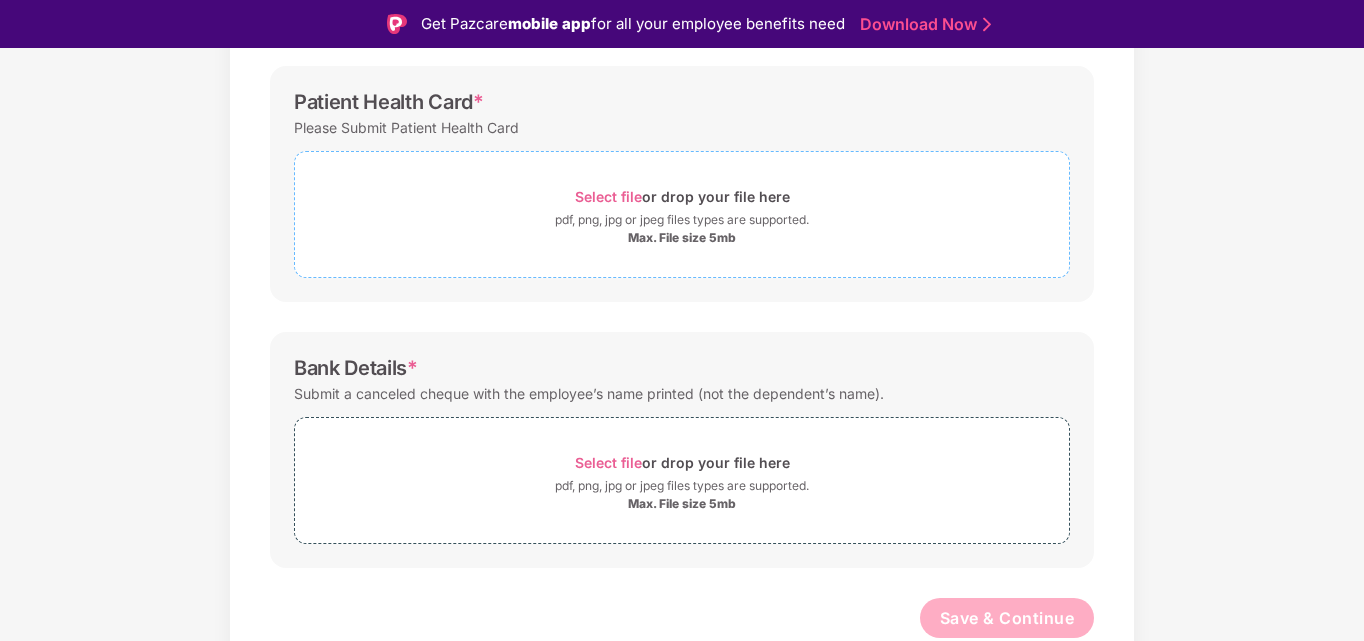 click on "Select file" at bounding box center [608, 196] 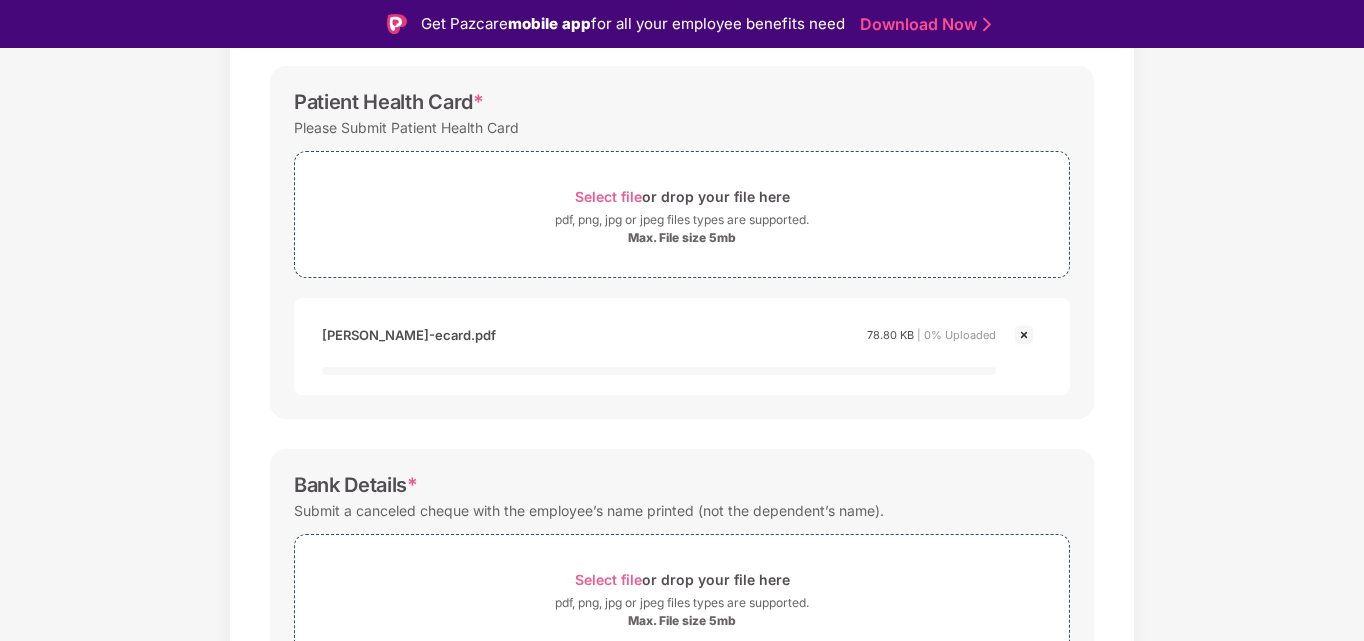 scroll, scrollTop: 672, scrollLeft: 0, axis: vertical 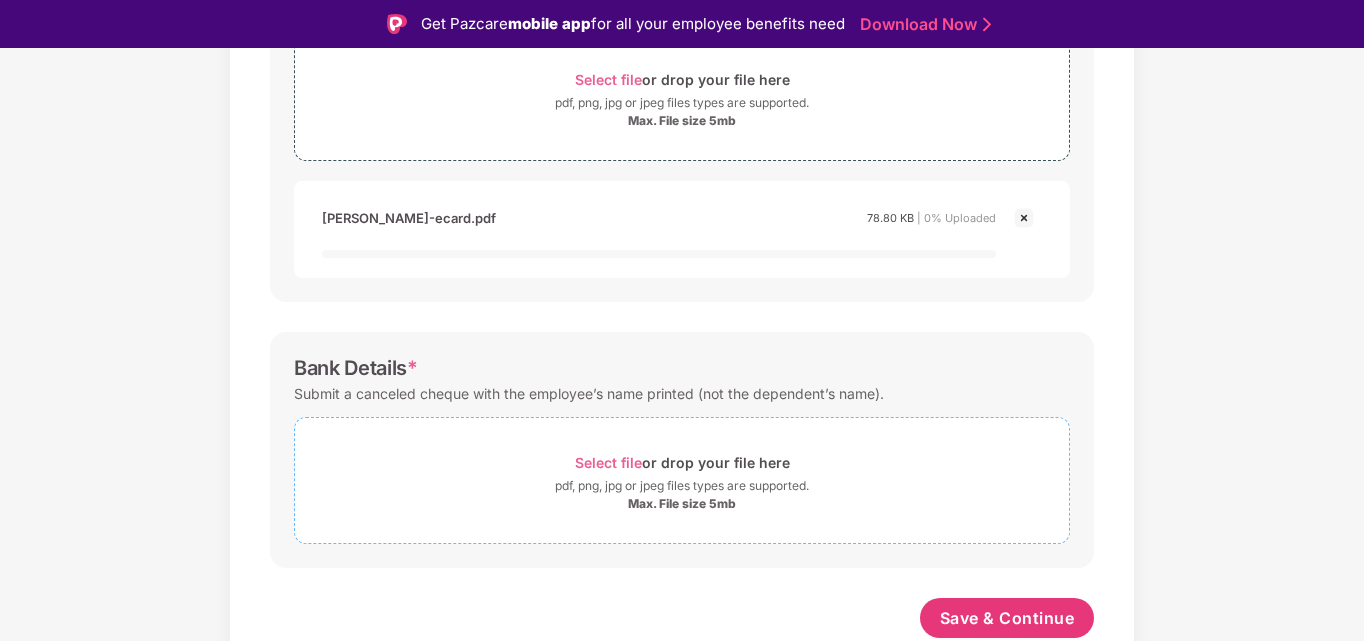 click on "Select file" at bounding box center [608, 462] 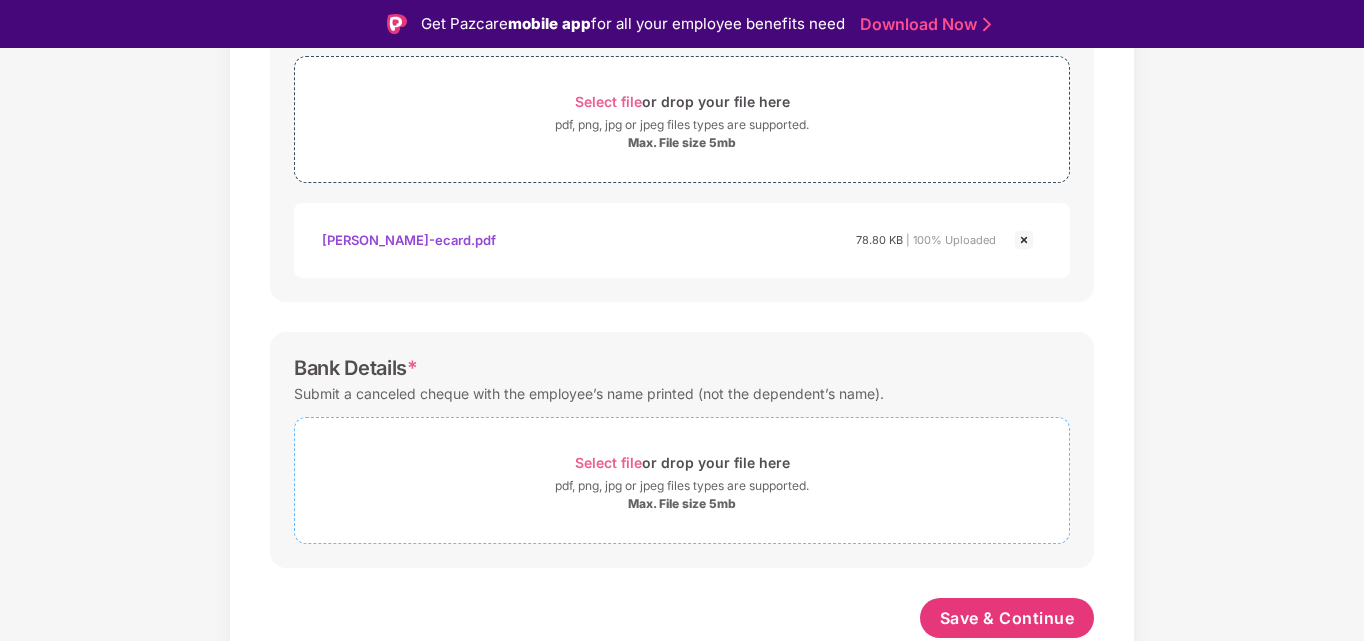 scroll, scrollTop: 650, scrollLeft: 0, axis: vertical 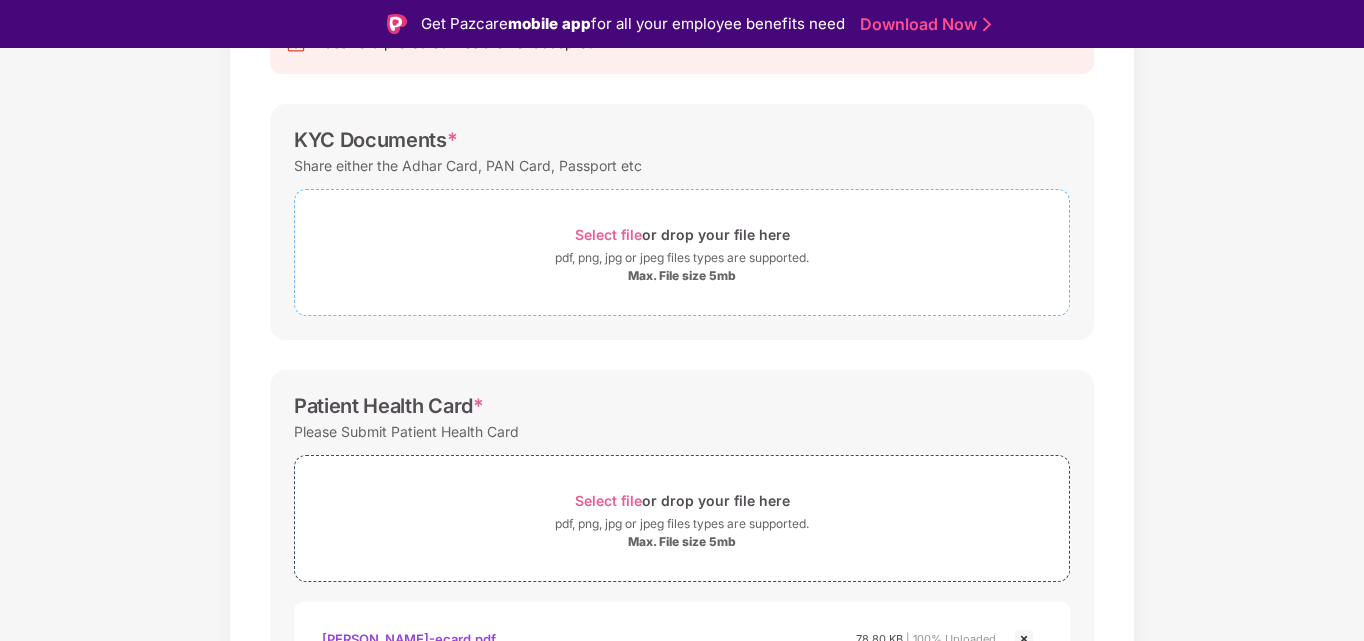 click on "Select file" at bounding box center [608, 234] 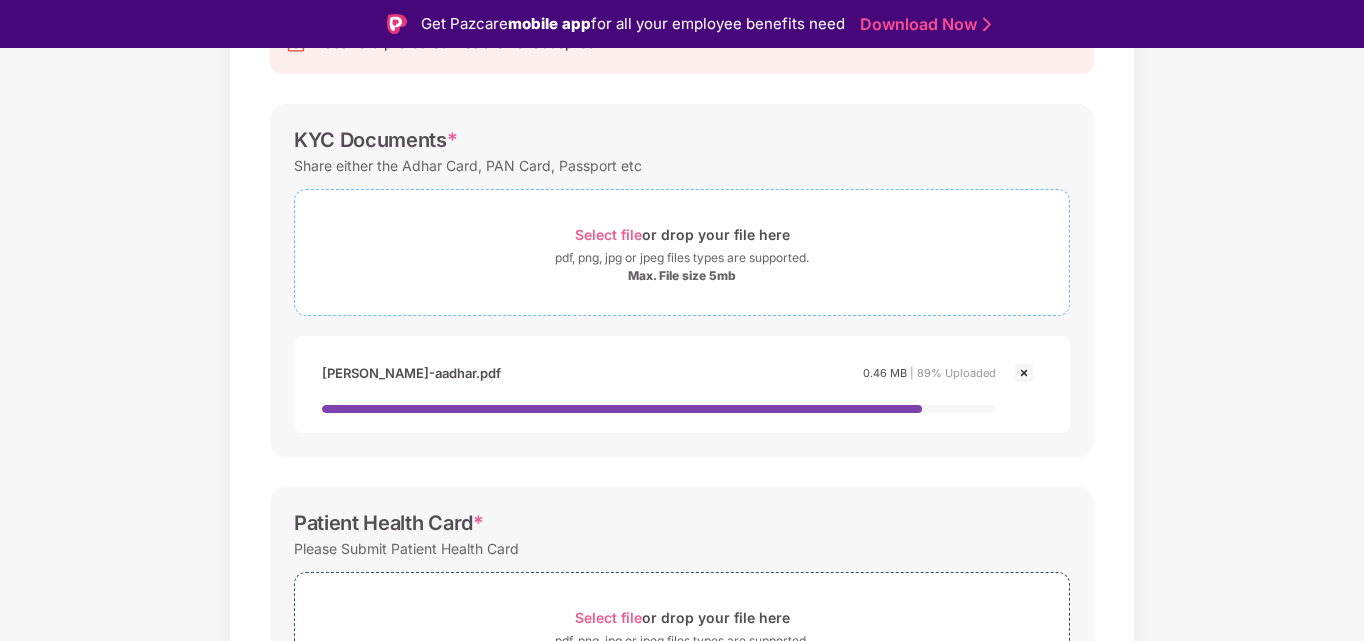 click on "Select file" at bounding box center [608, 234] 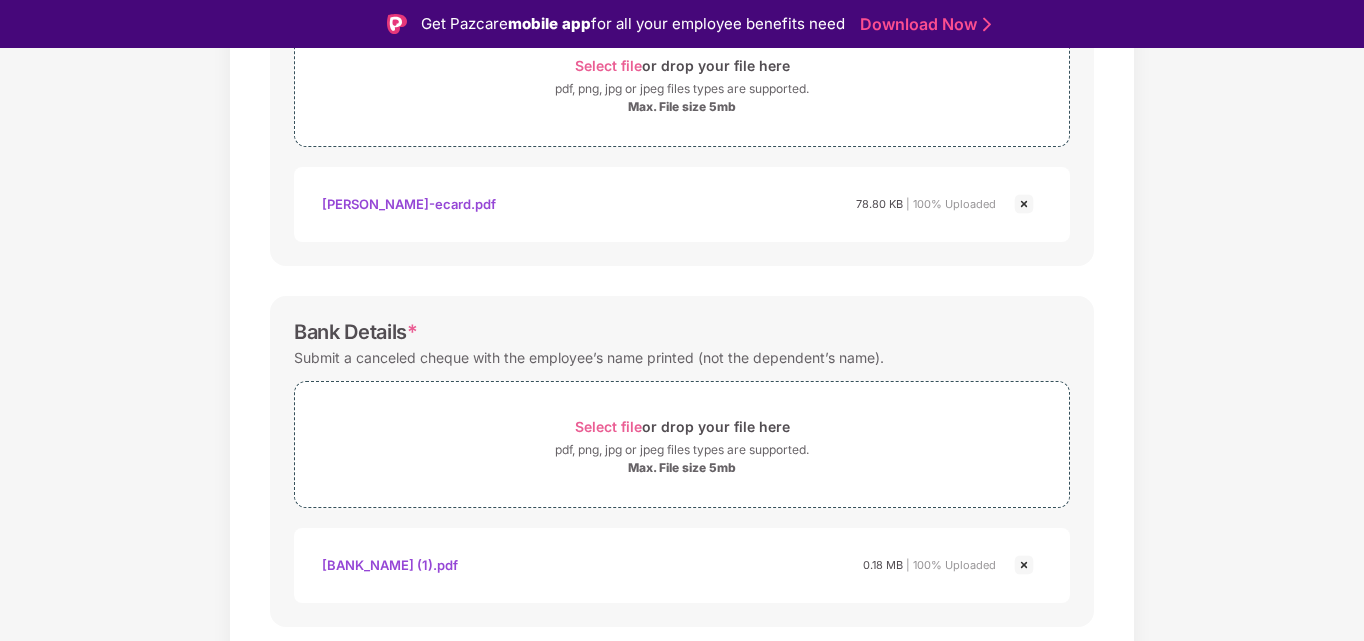 scroll, scrollTop: 840, scrollLeft: 0, axis: vertical 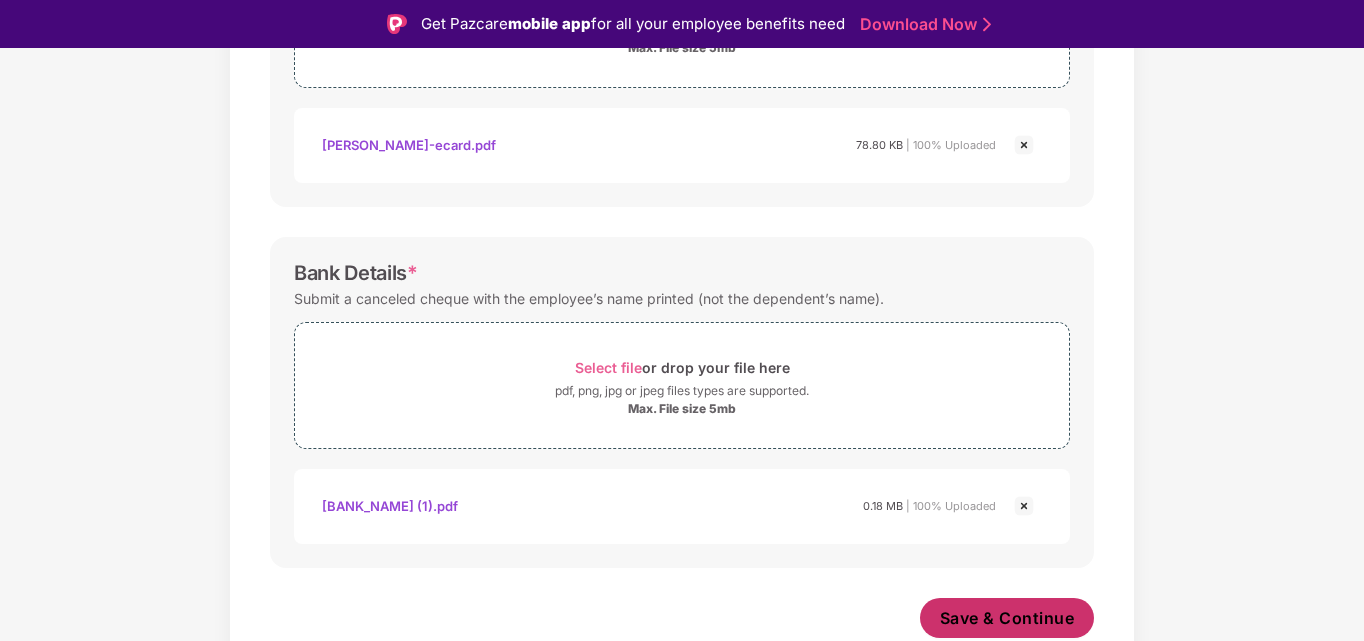 click on "Save & Continue" at bounding box center [1007, 618] 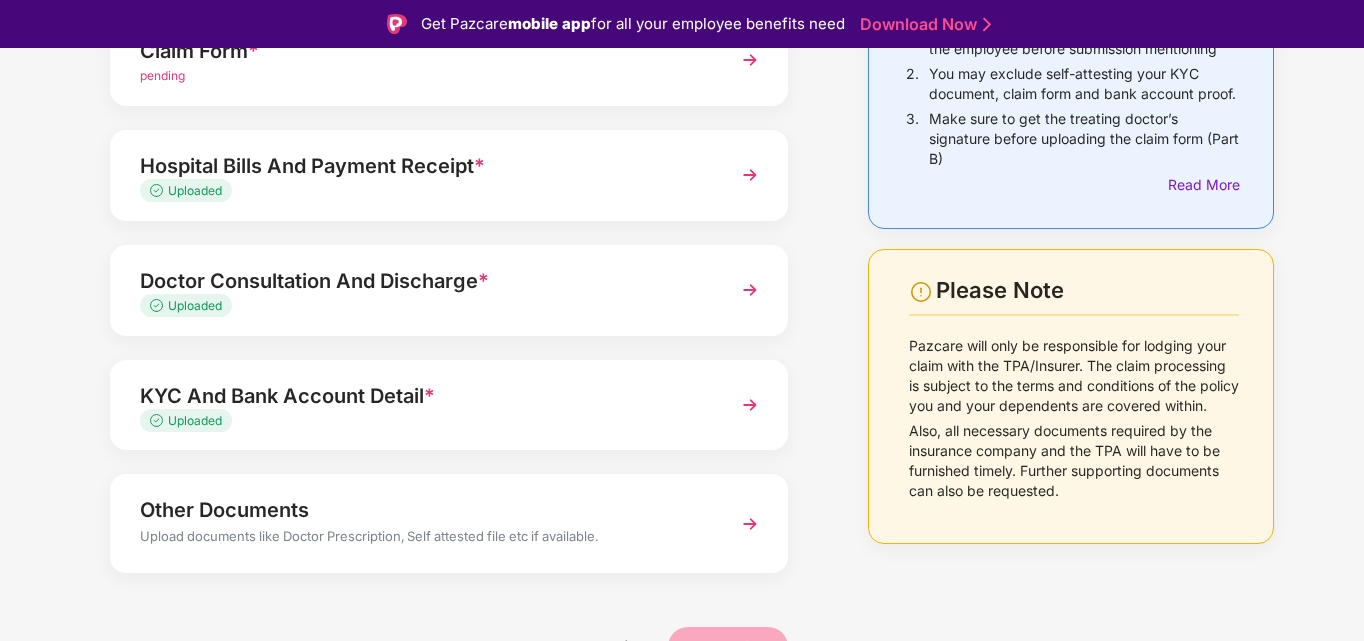 scroll, scrollTop: 243, scrollLeft: 0, axis: vertical 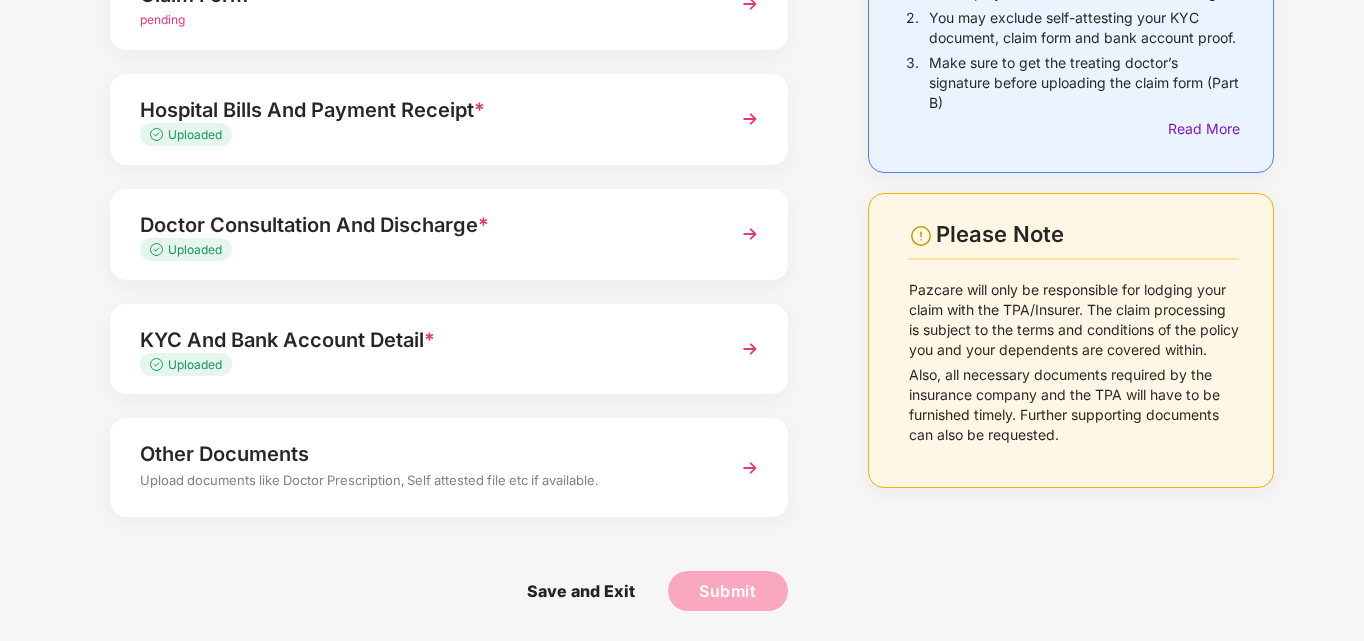 click at bounding box center (750, 468) 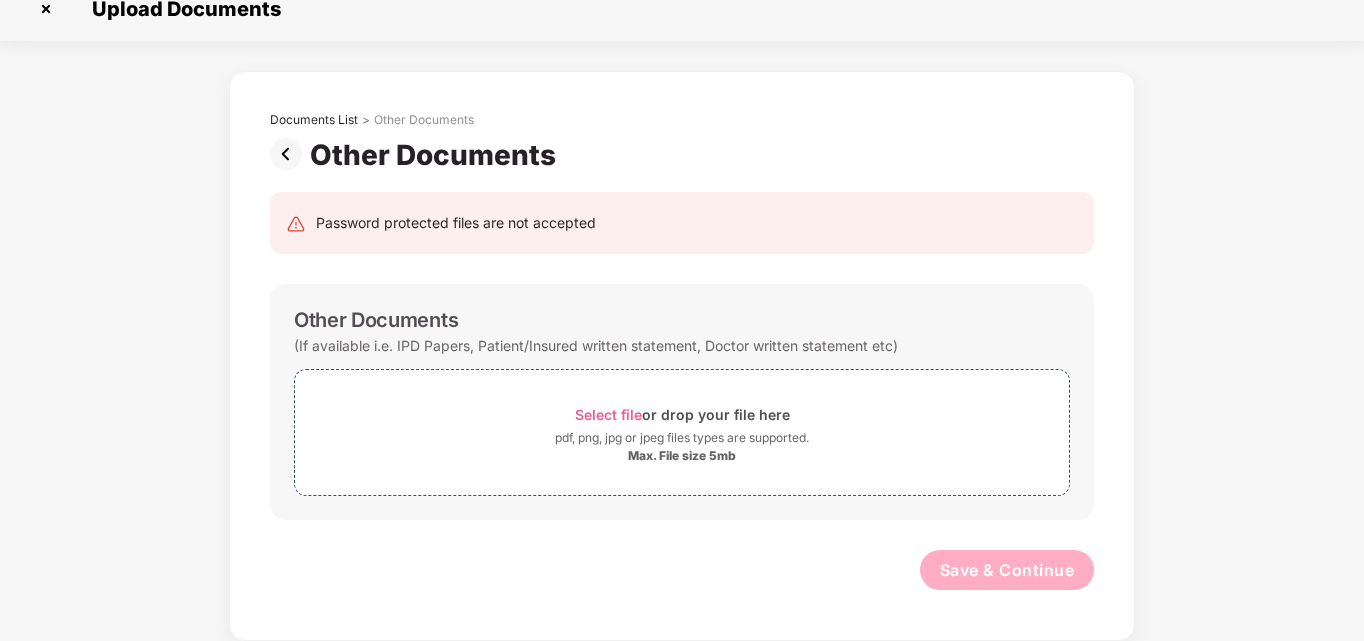 scroll, scrollTop: 0, scrollLeft: 0, axis: both 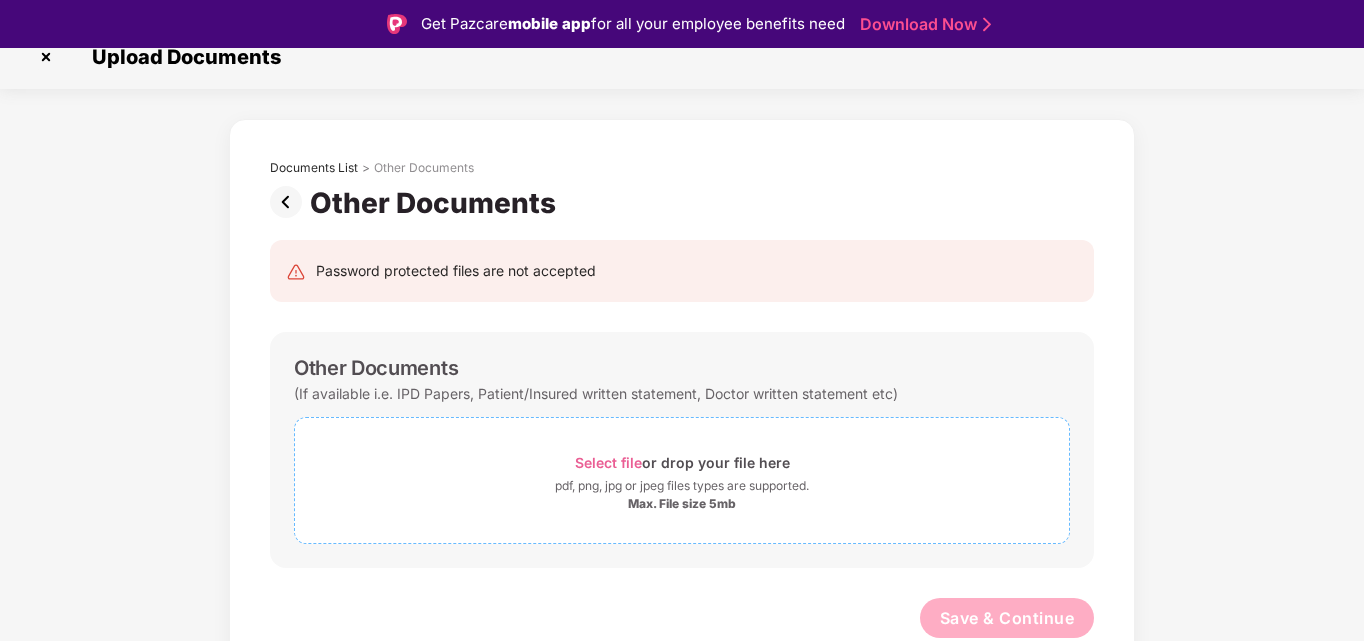 click on "Select file" at bounding box center (608, 462) 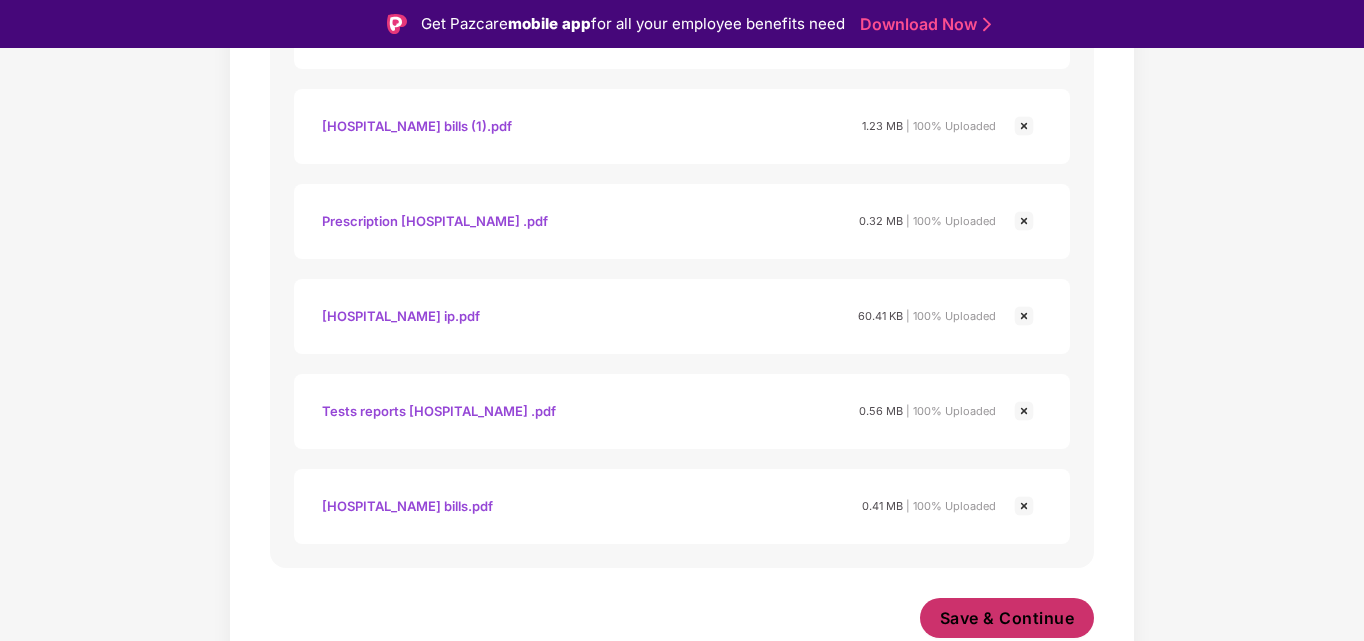 scroll, scrollTop: 688, scrollLeft: 0, axis: vertical 